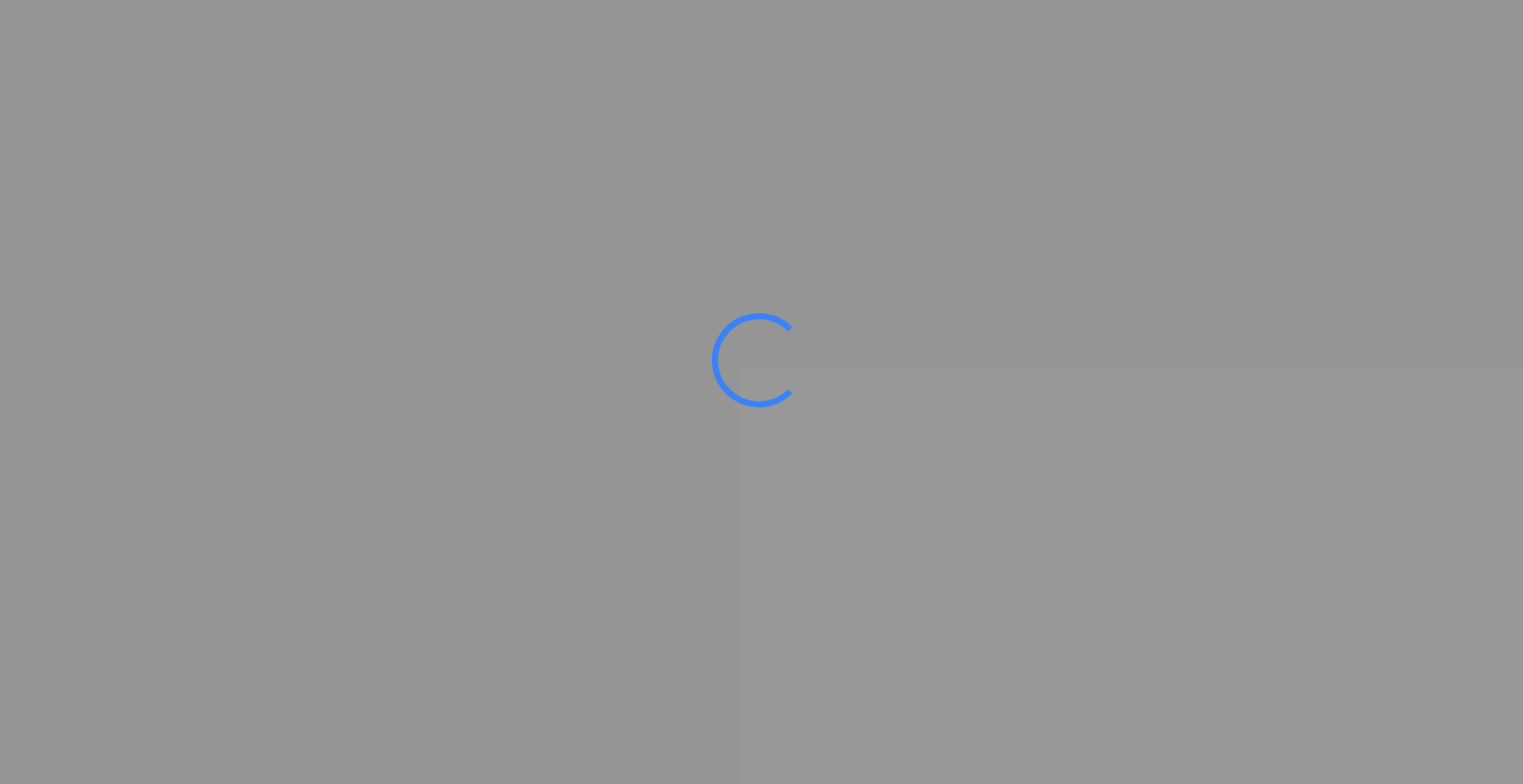 scroll, scrollTop: 0, scrollLeft: 0, axis: both 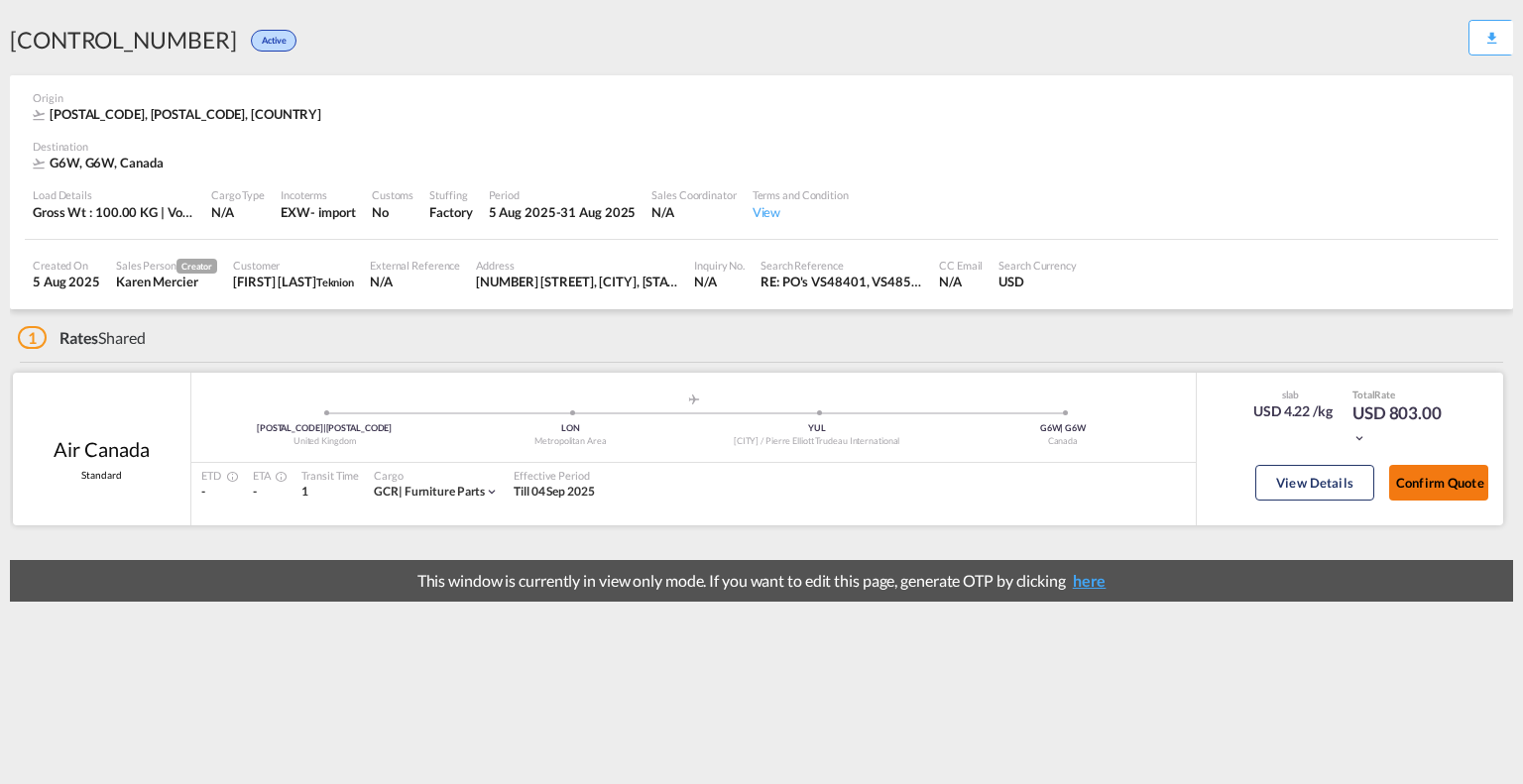click on "Confirm Quote" at bounding box center [1439, 483] 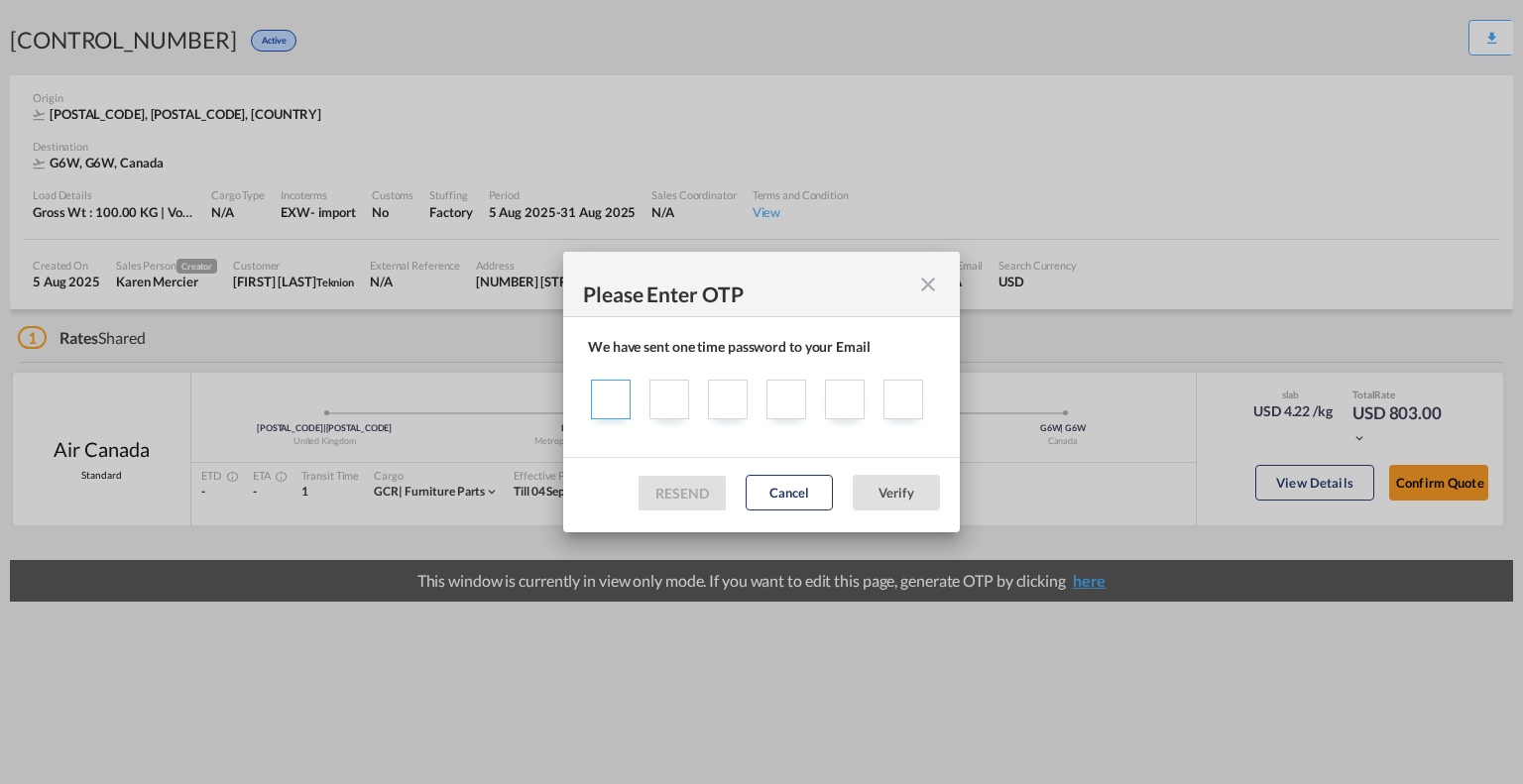 click at bounding box center [611, 399] 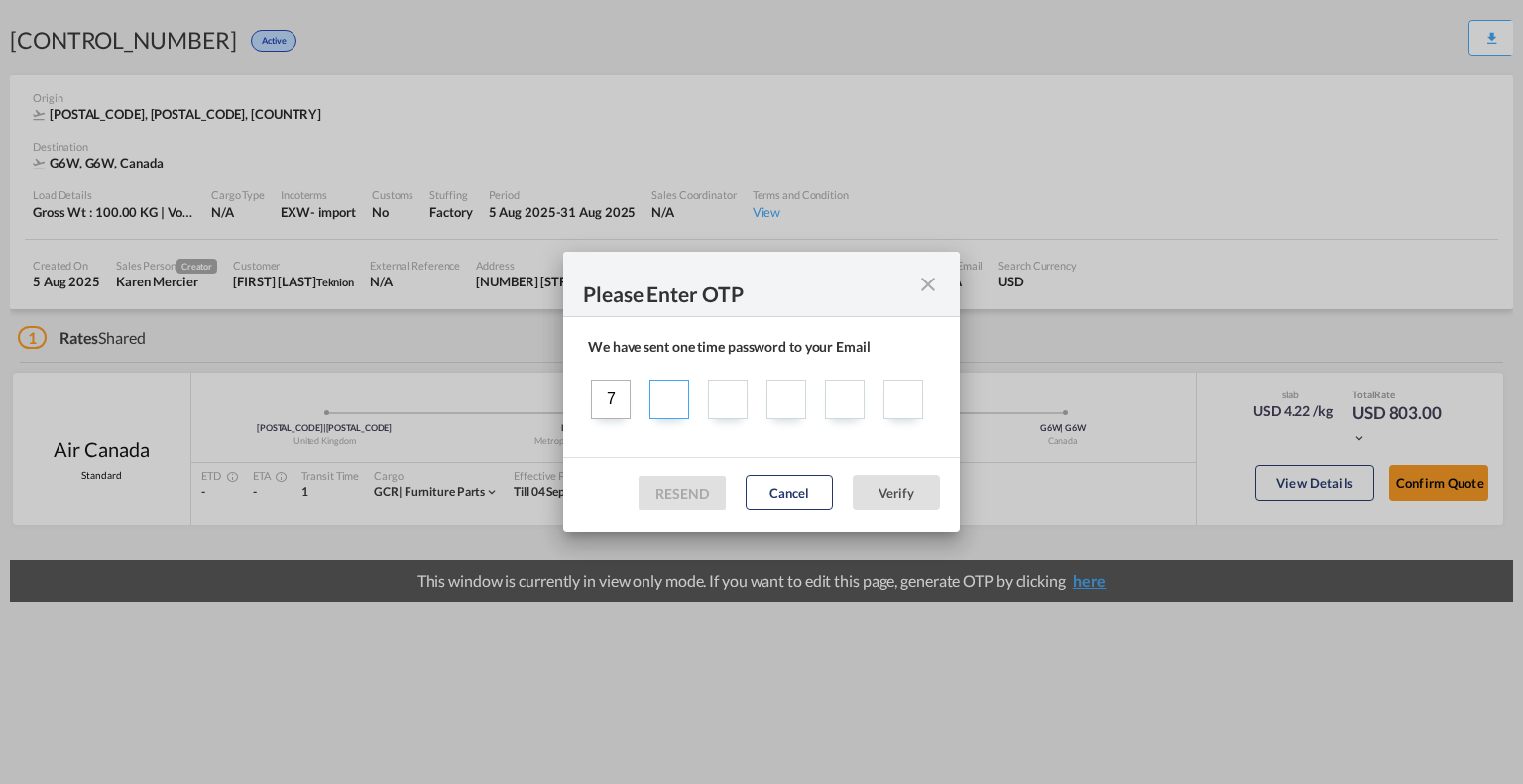 type on "0" 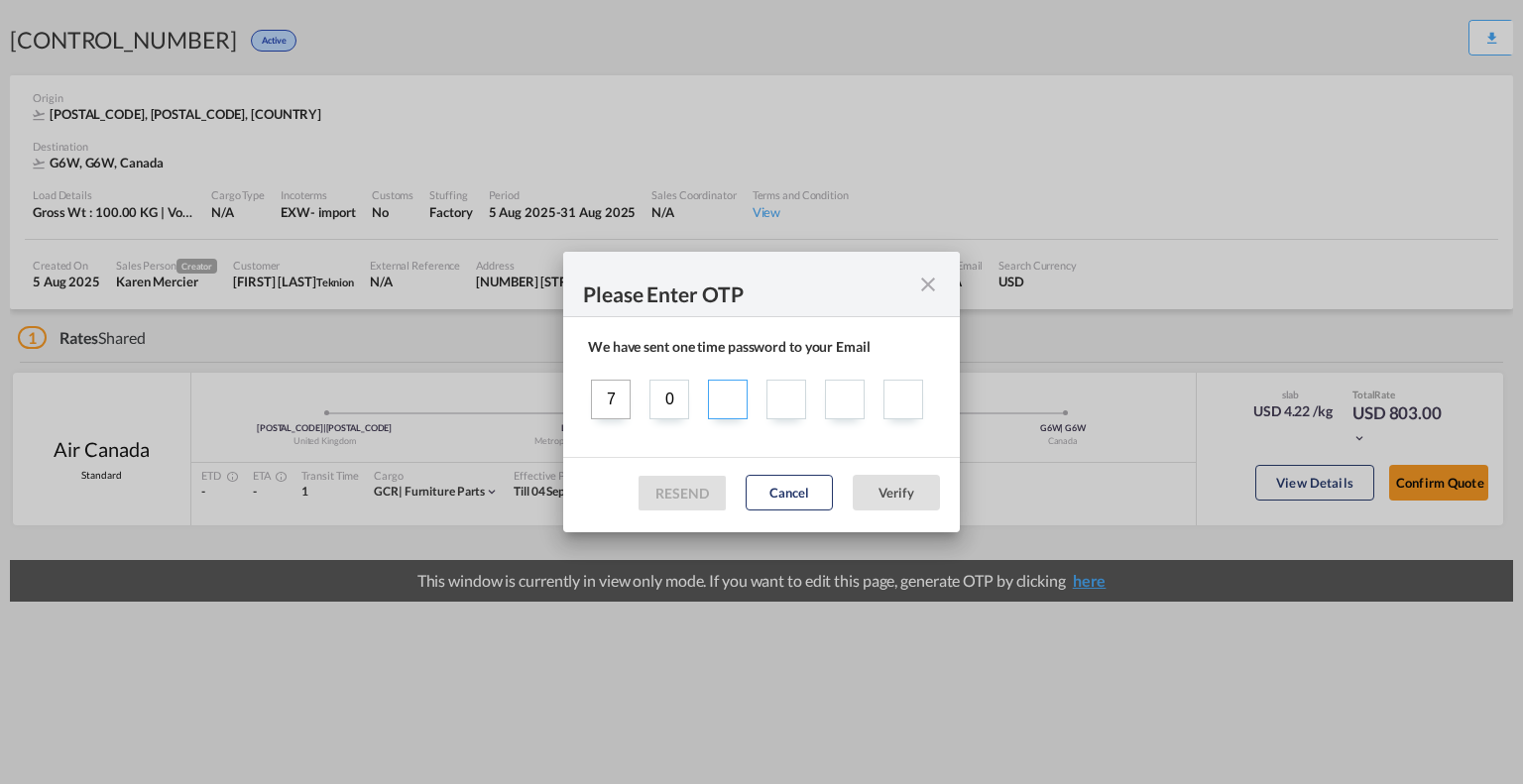 type on "2" 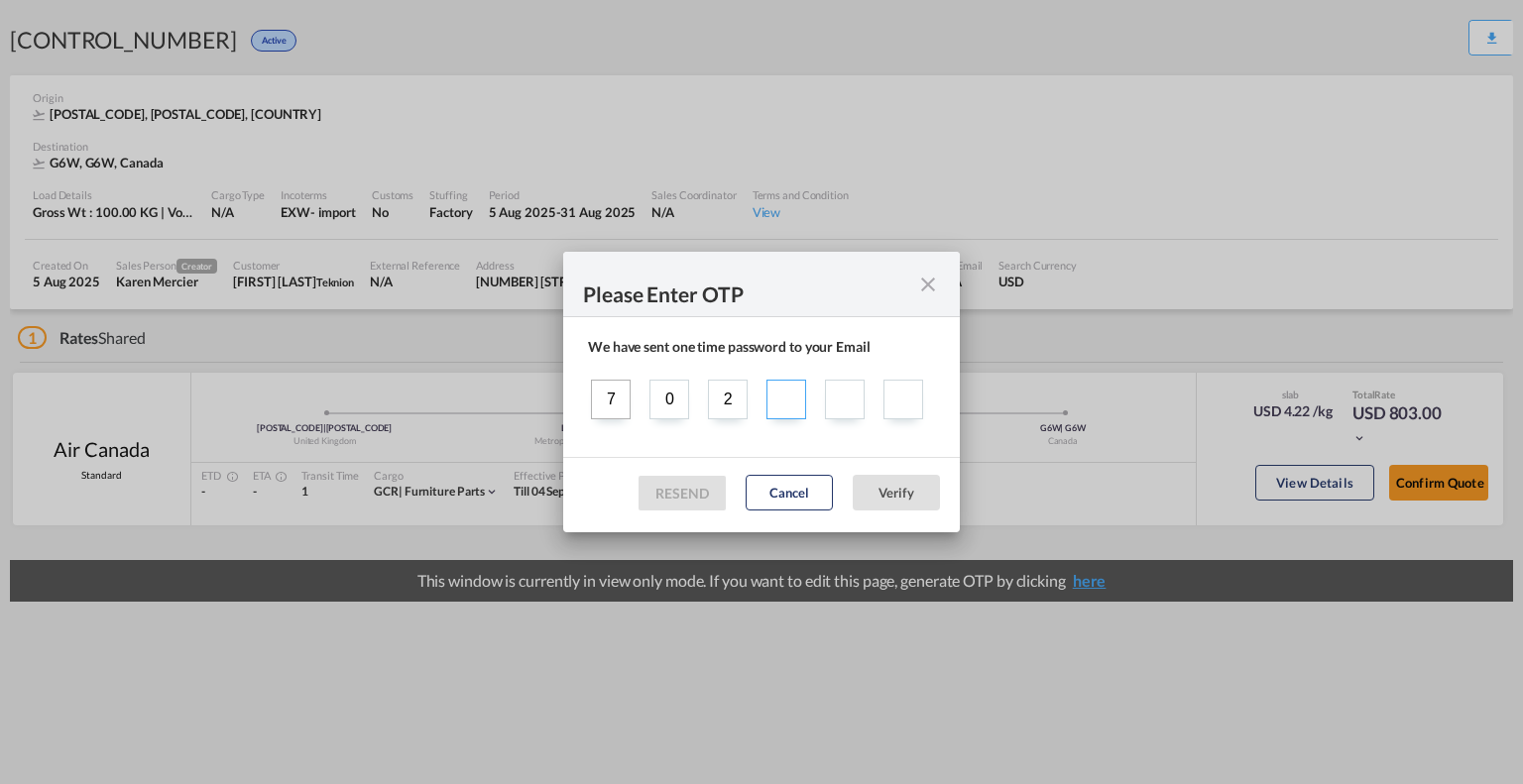 type on "2" 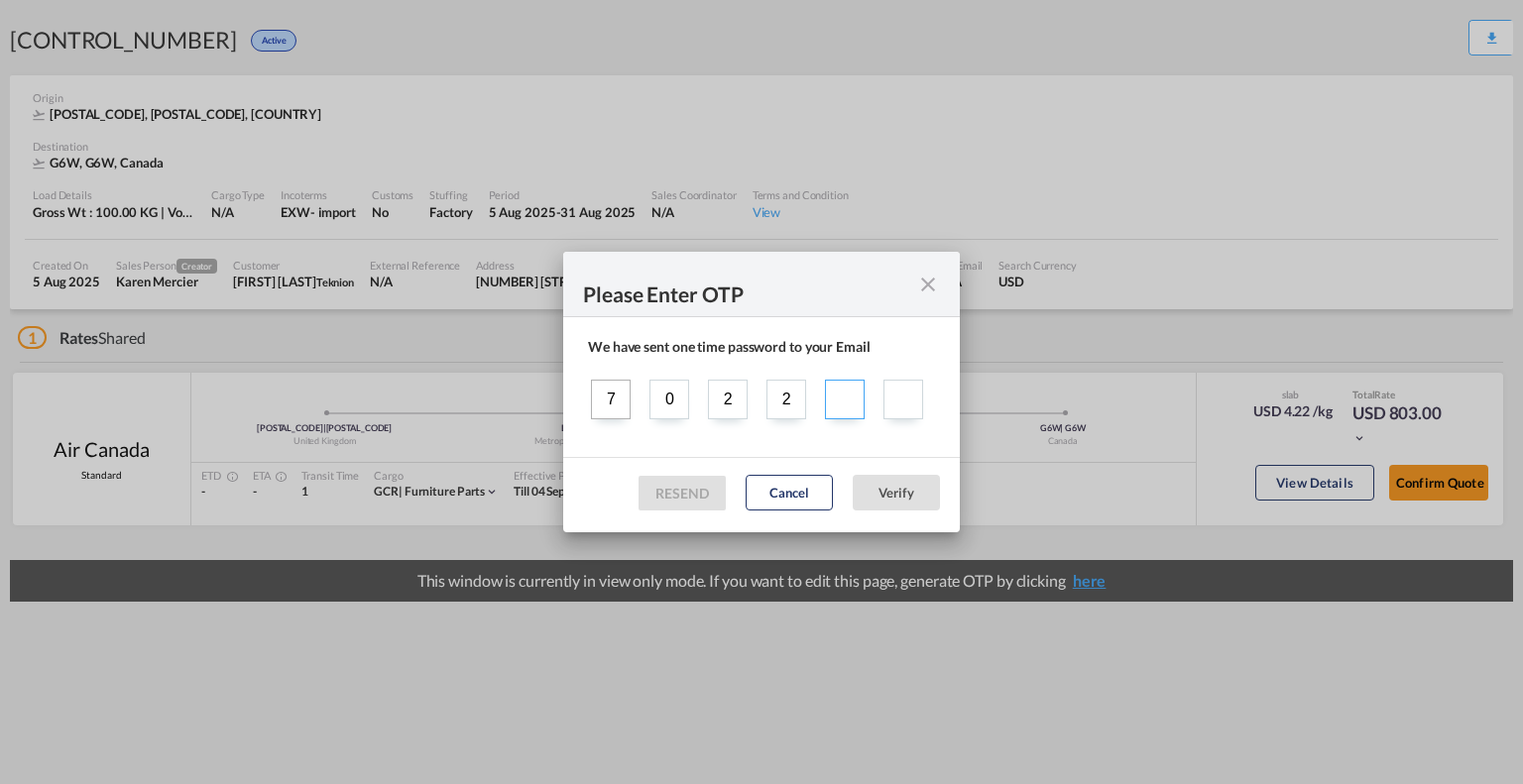 type on "2" 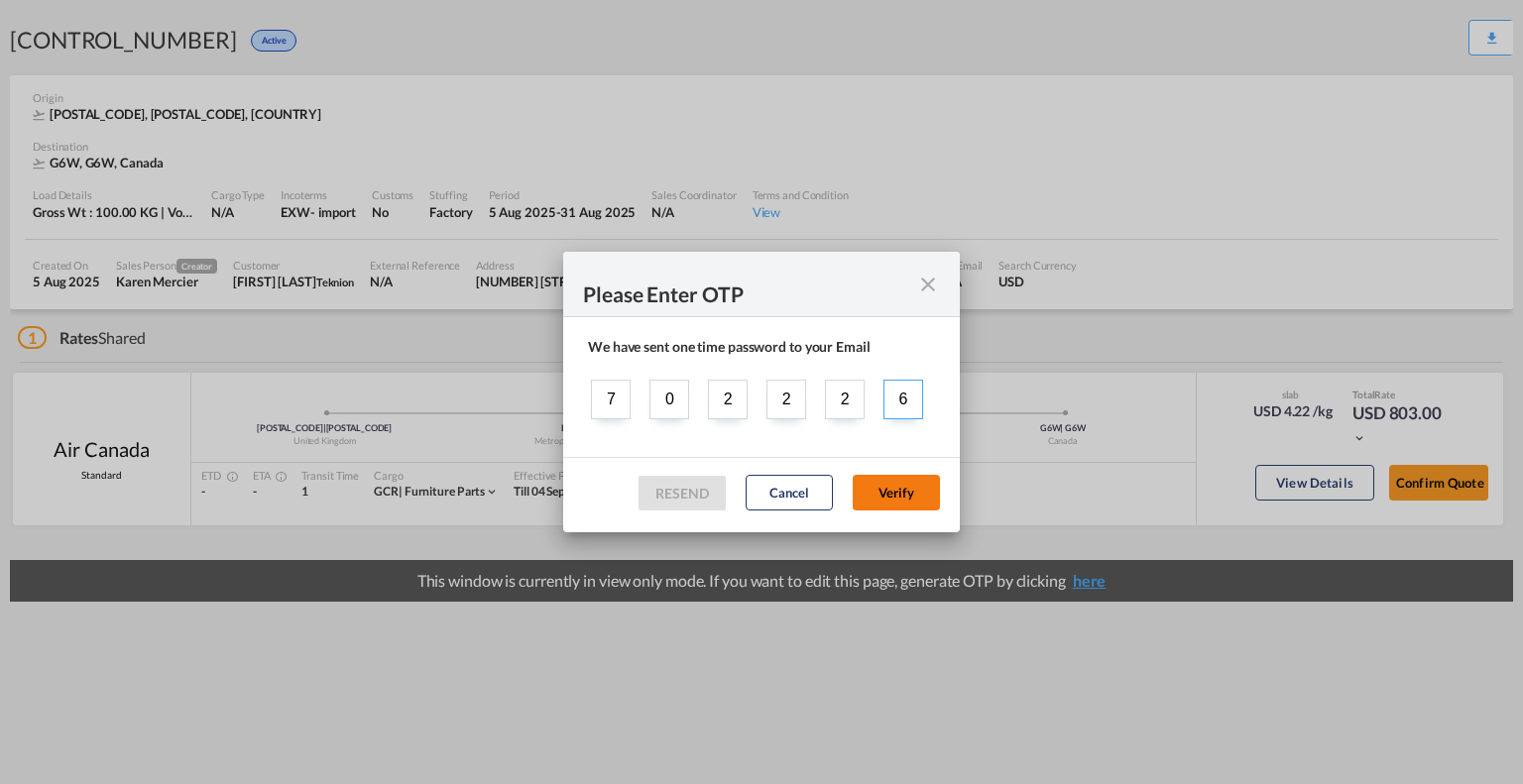 type on "6" 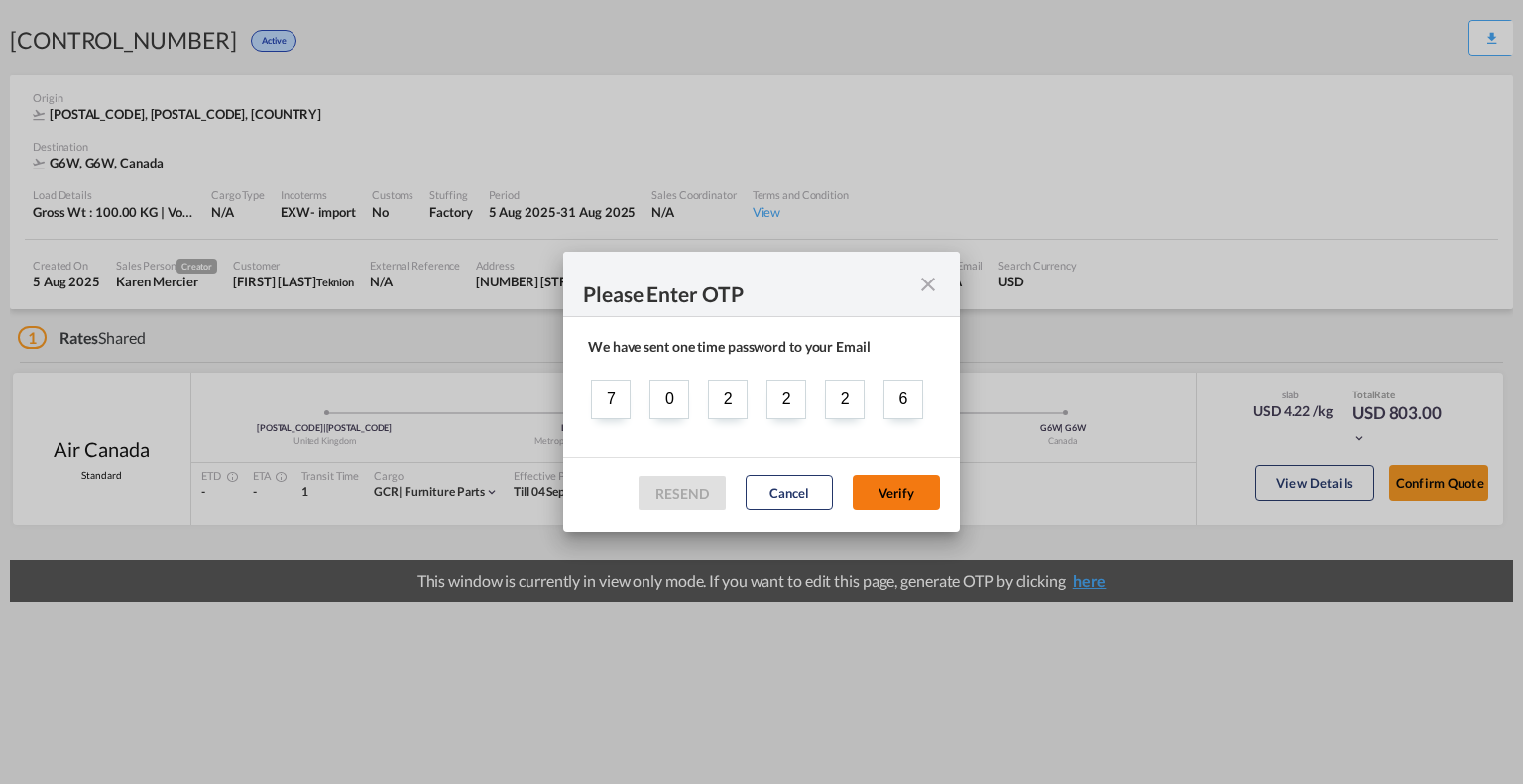 click on "Verify" 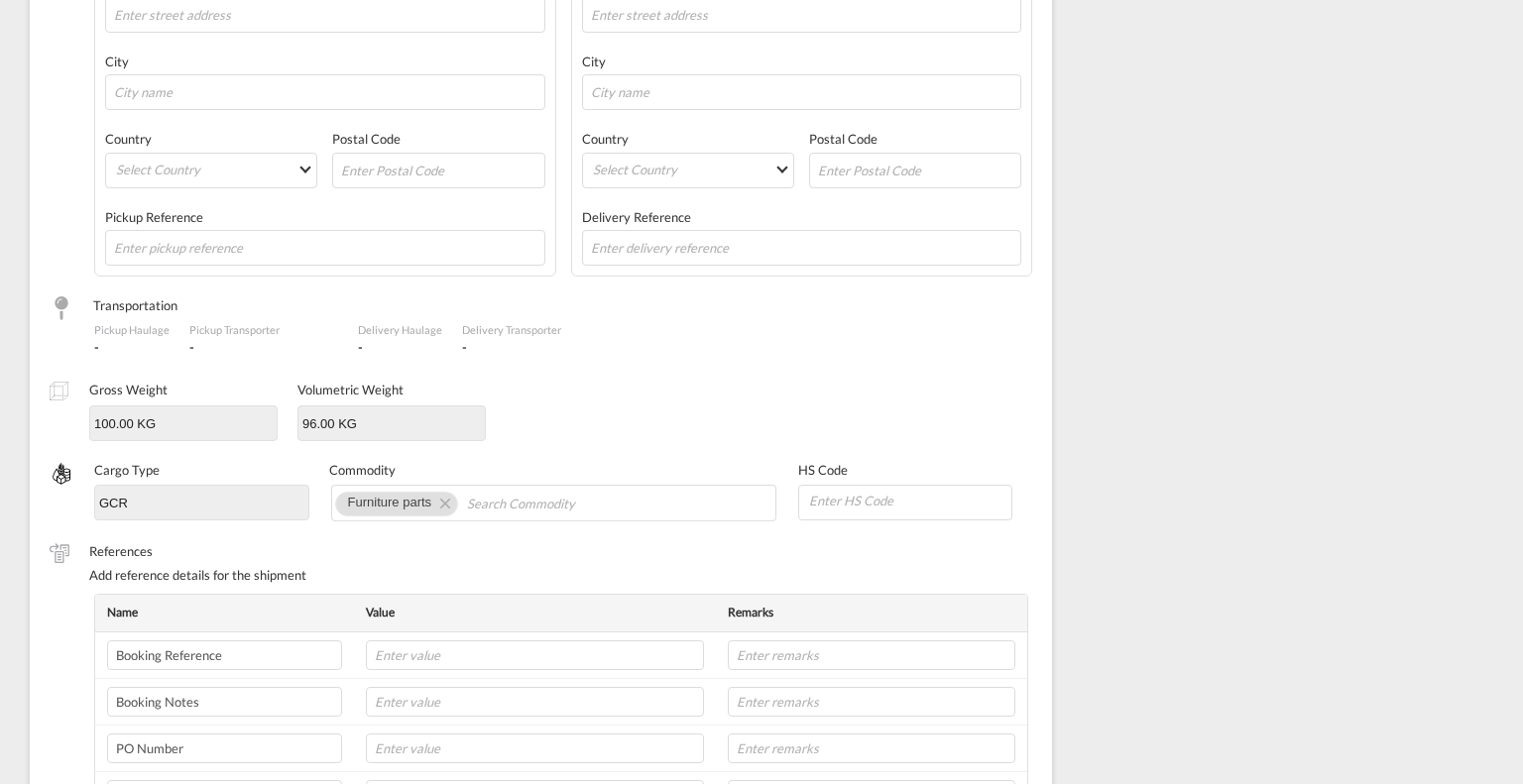 scroll, scrollTop: 595, scrollLeft: 0, axis: vertical 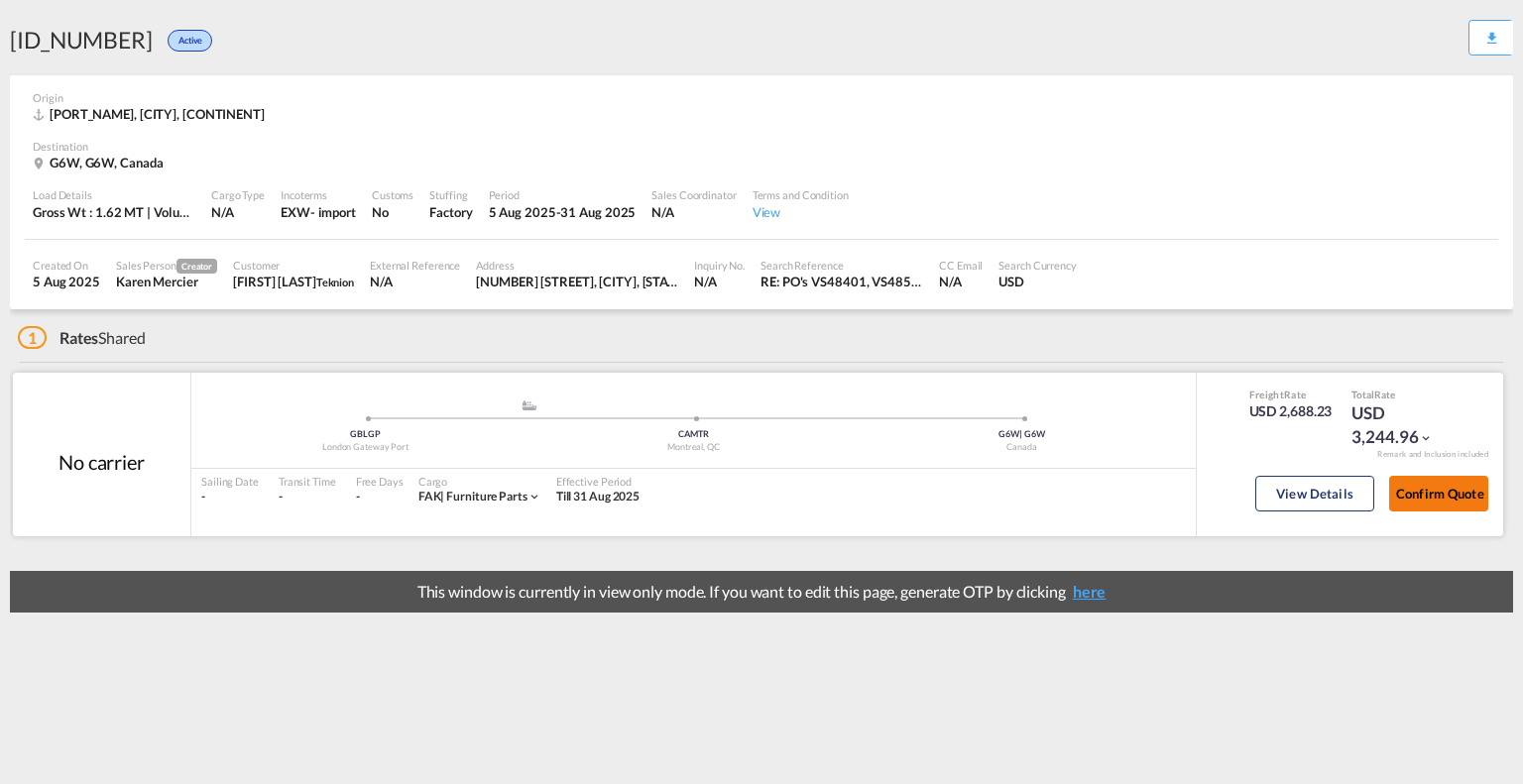click on "Confirm Quote" at bounding box center [1439, 494] 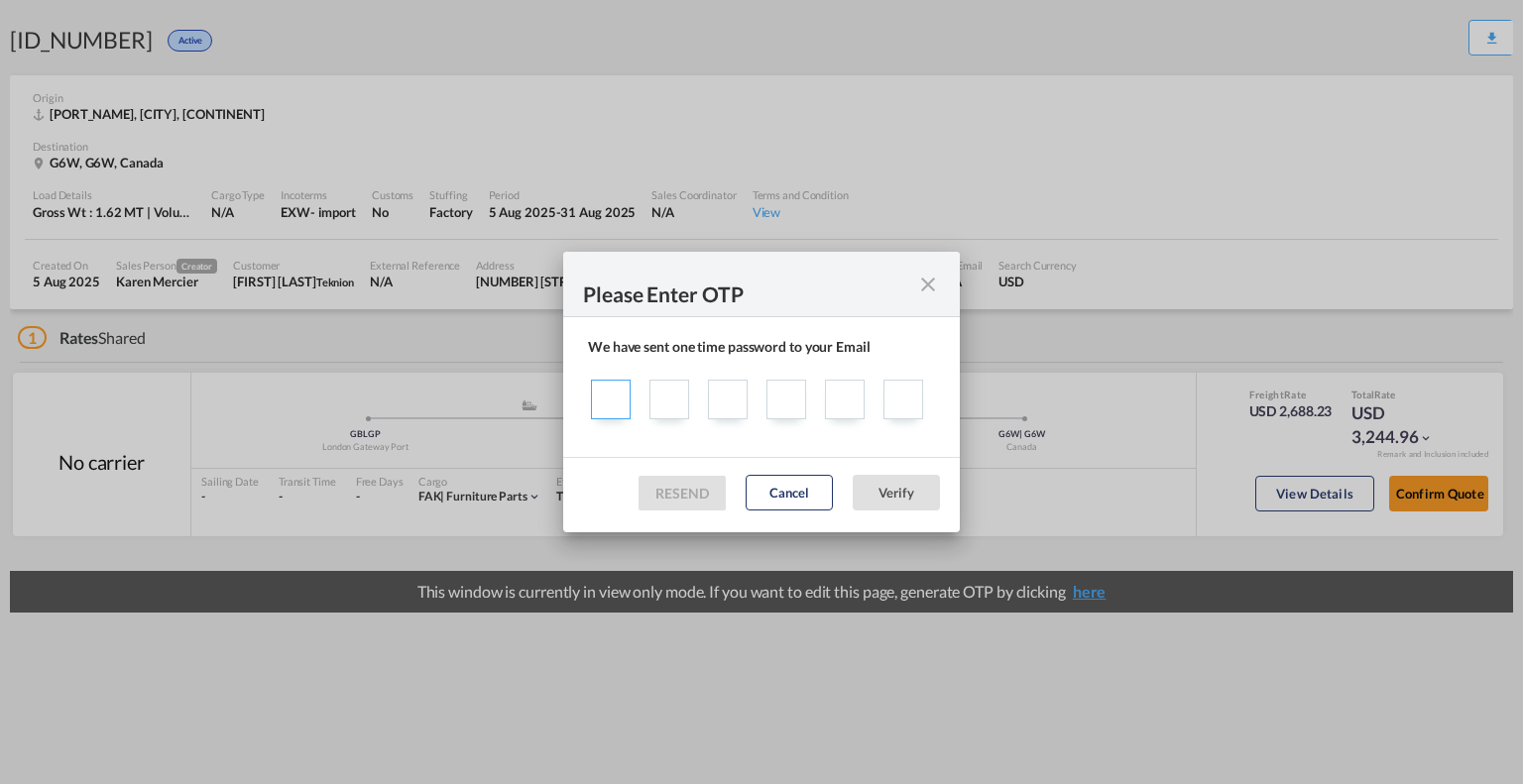 click at bounding box center (611, 399) 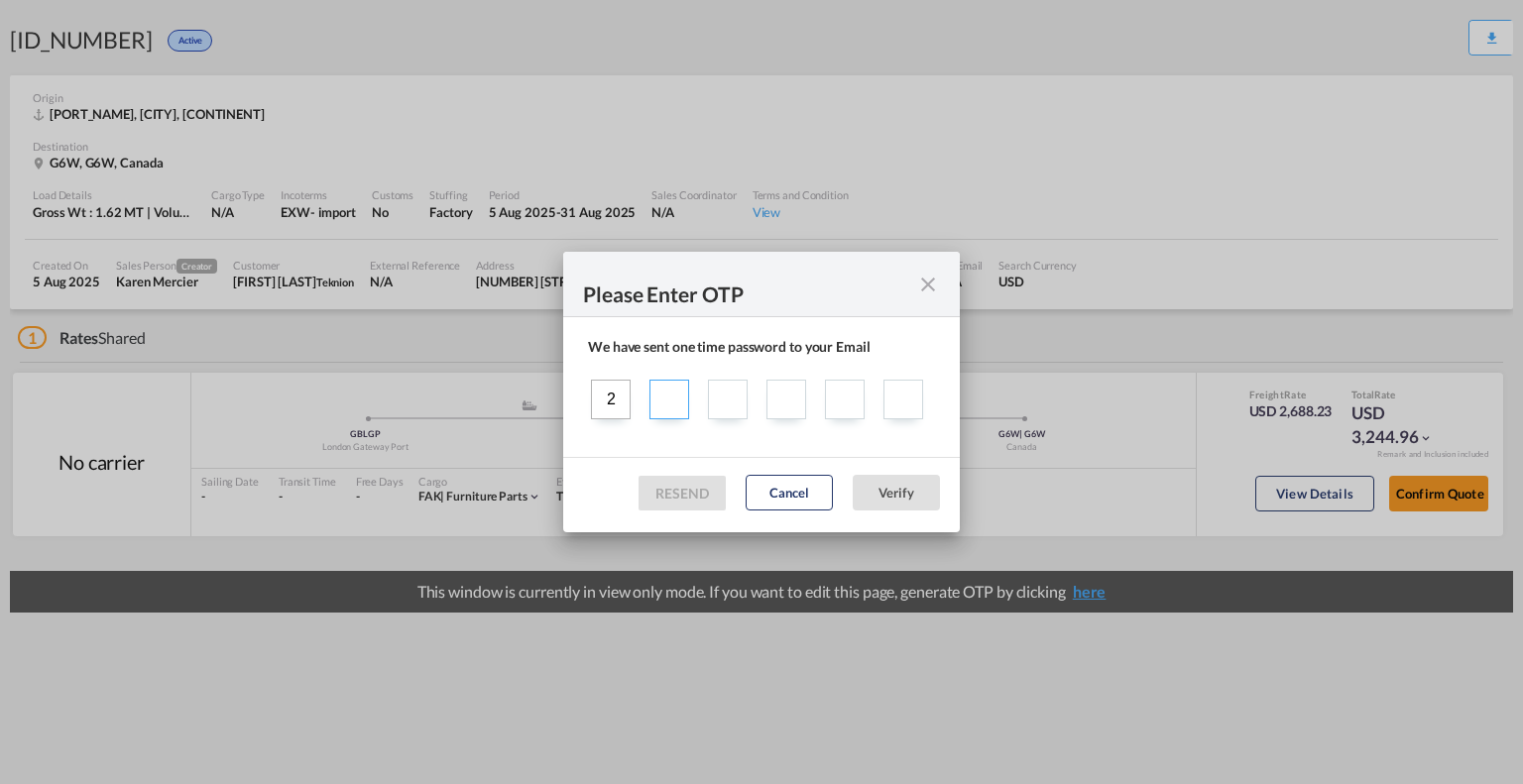 type on "4" 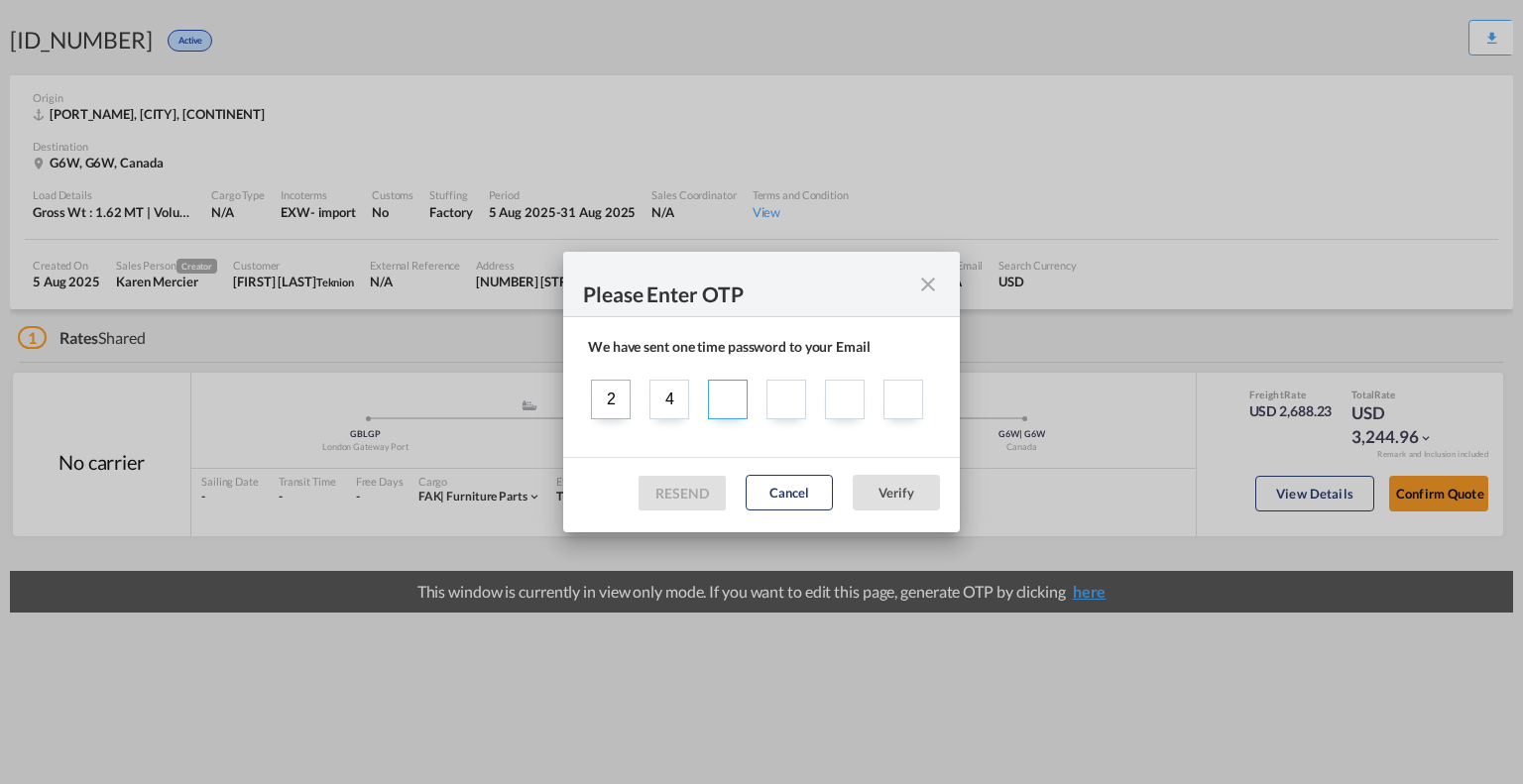 type on "3" 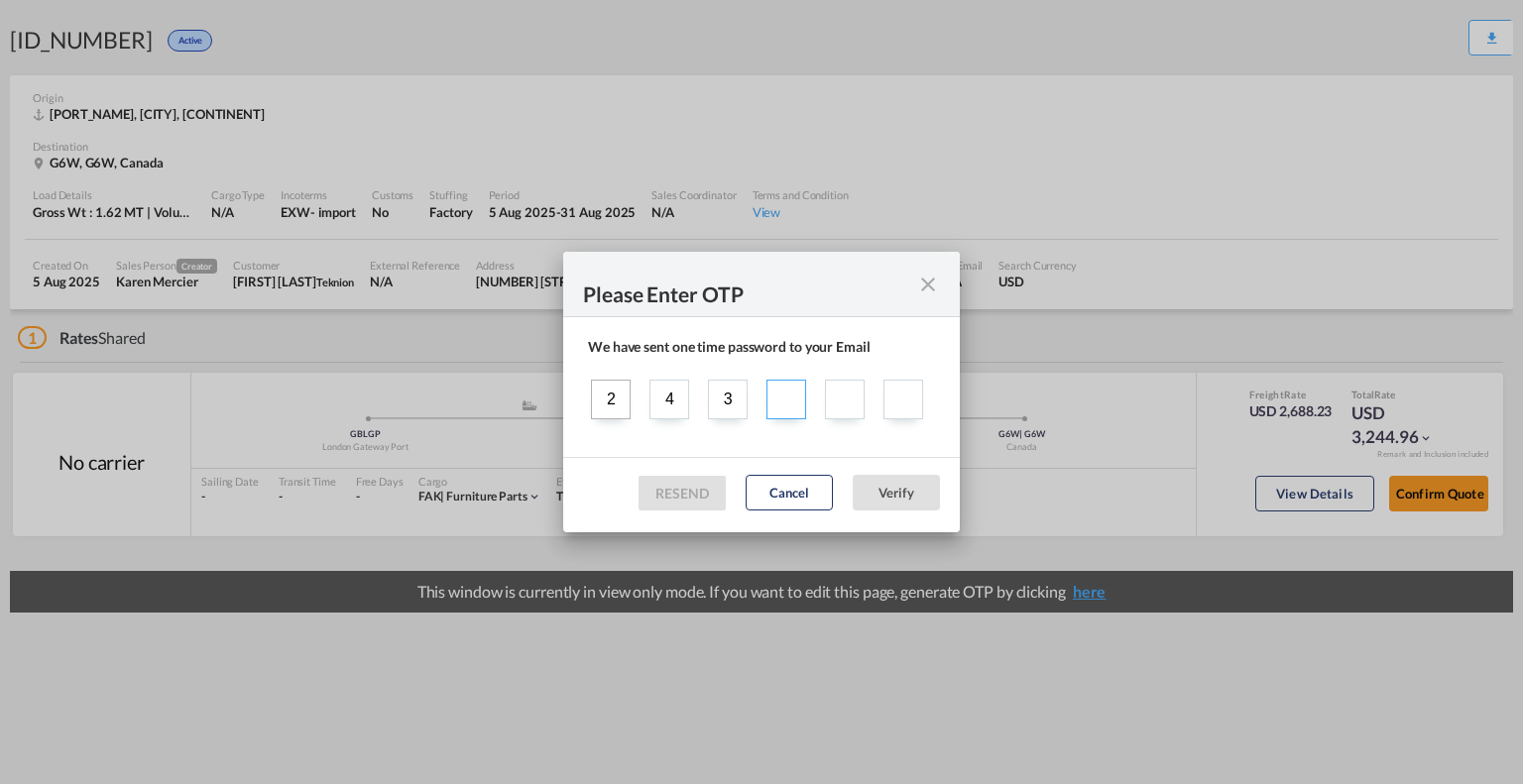 type on "0" 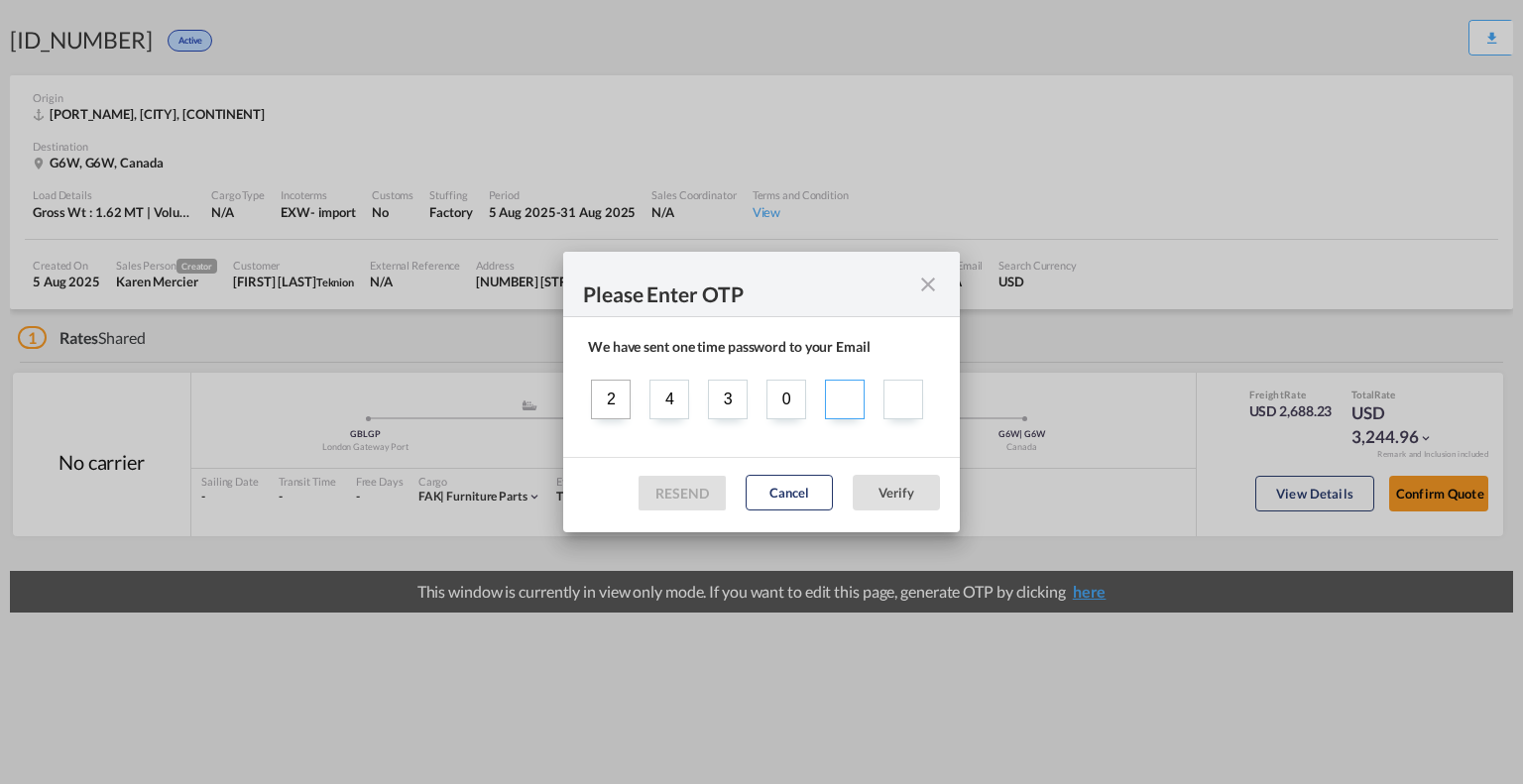 type on "6" 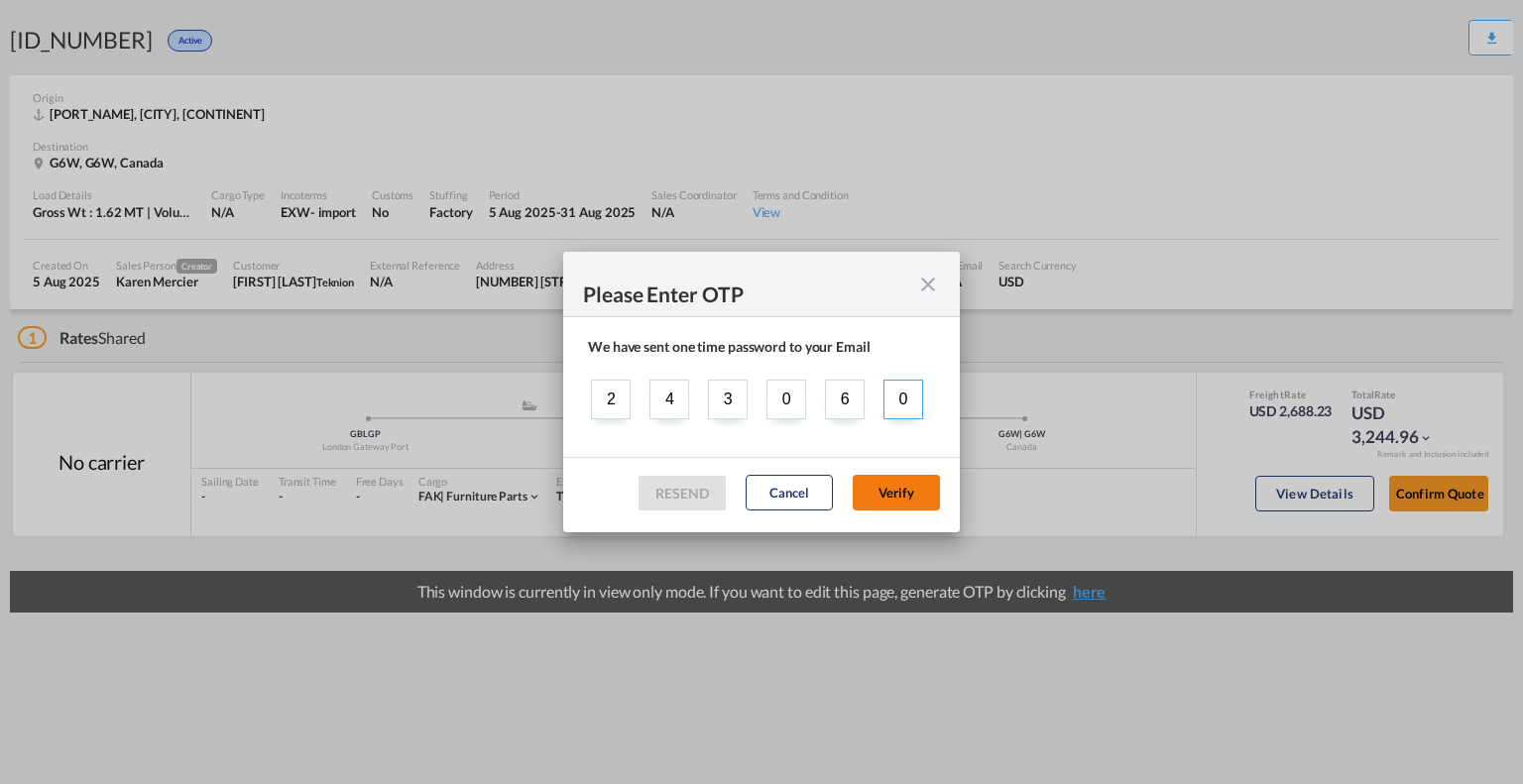type on "0" 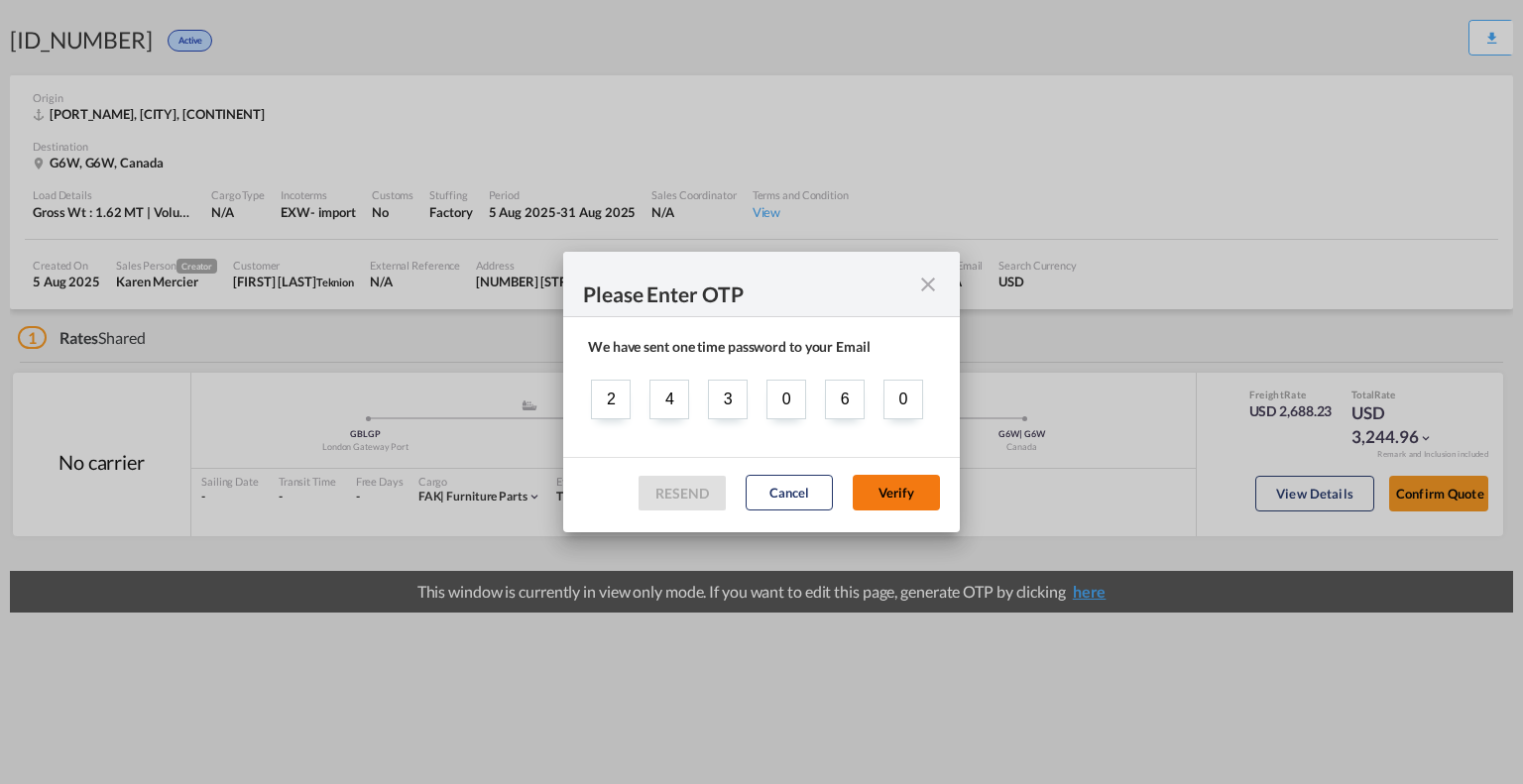 click on "Verify" 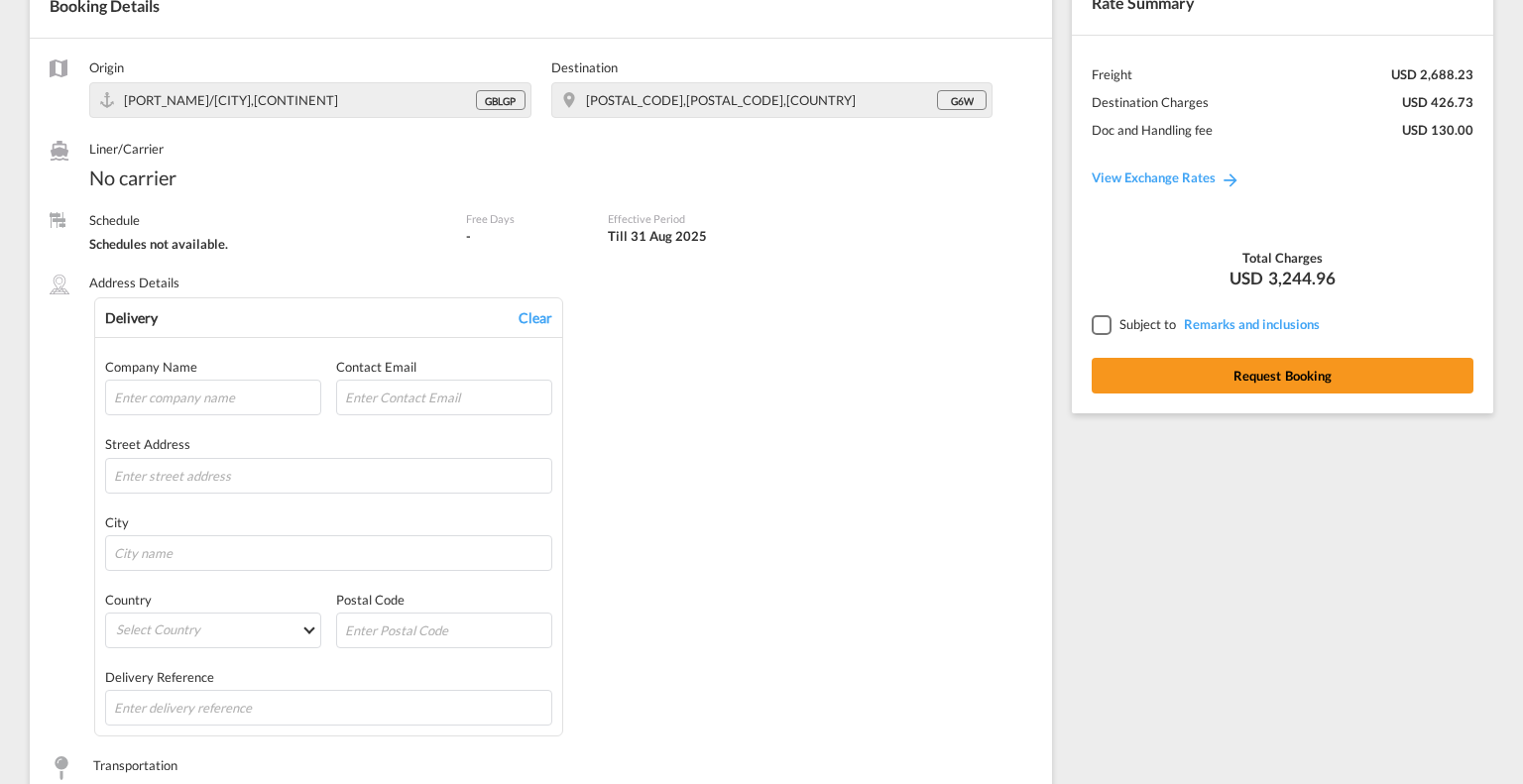 scroll, scrollTop: 0, scrollLeft: 0, axis: both 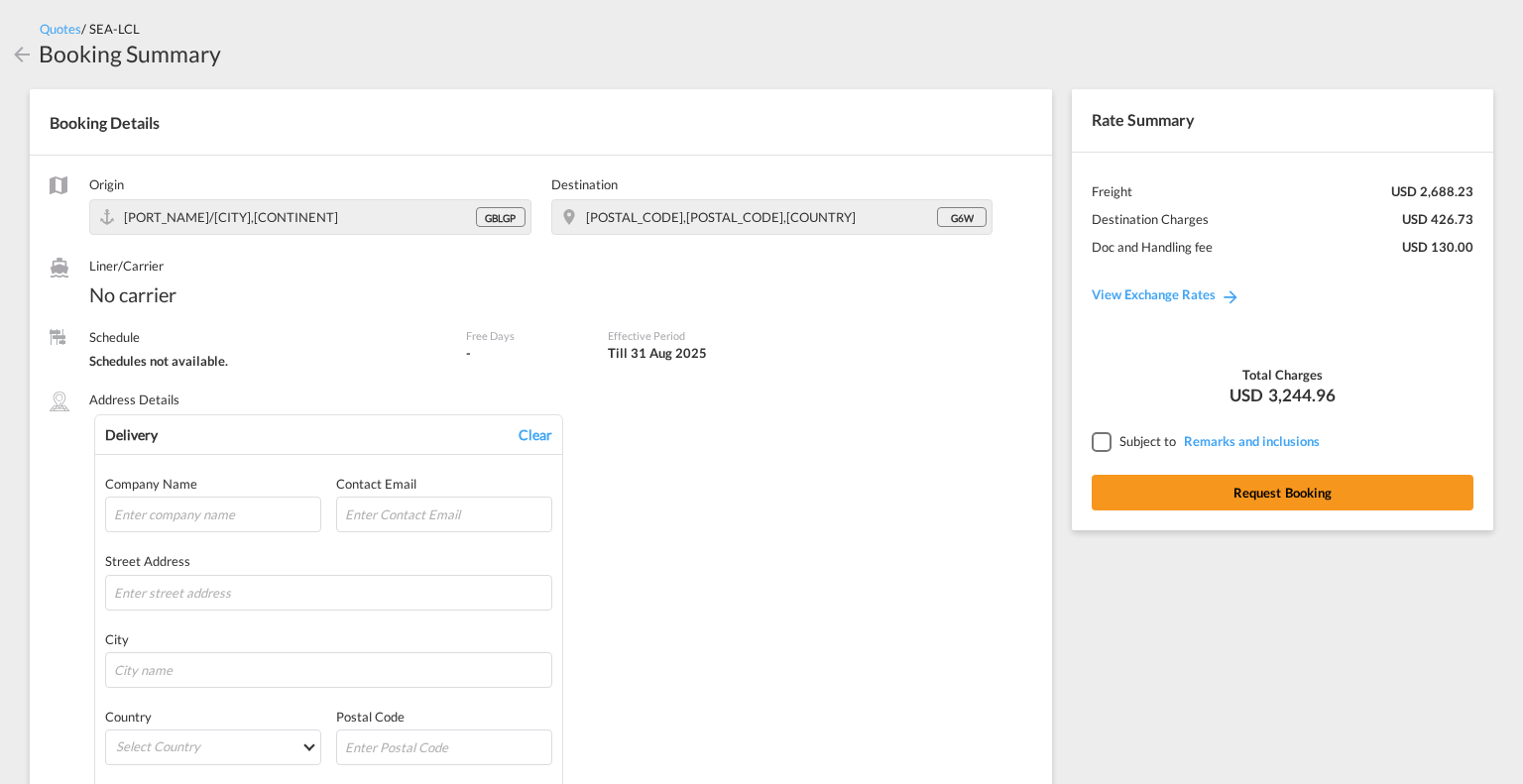 click at bounding box center (22, 55) 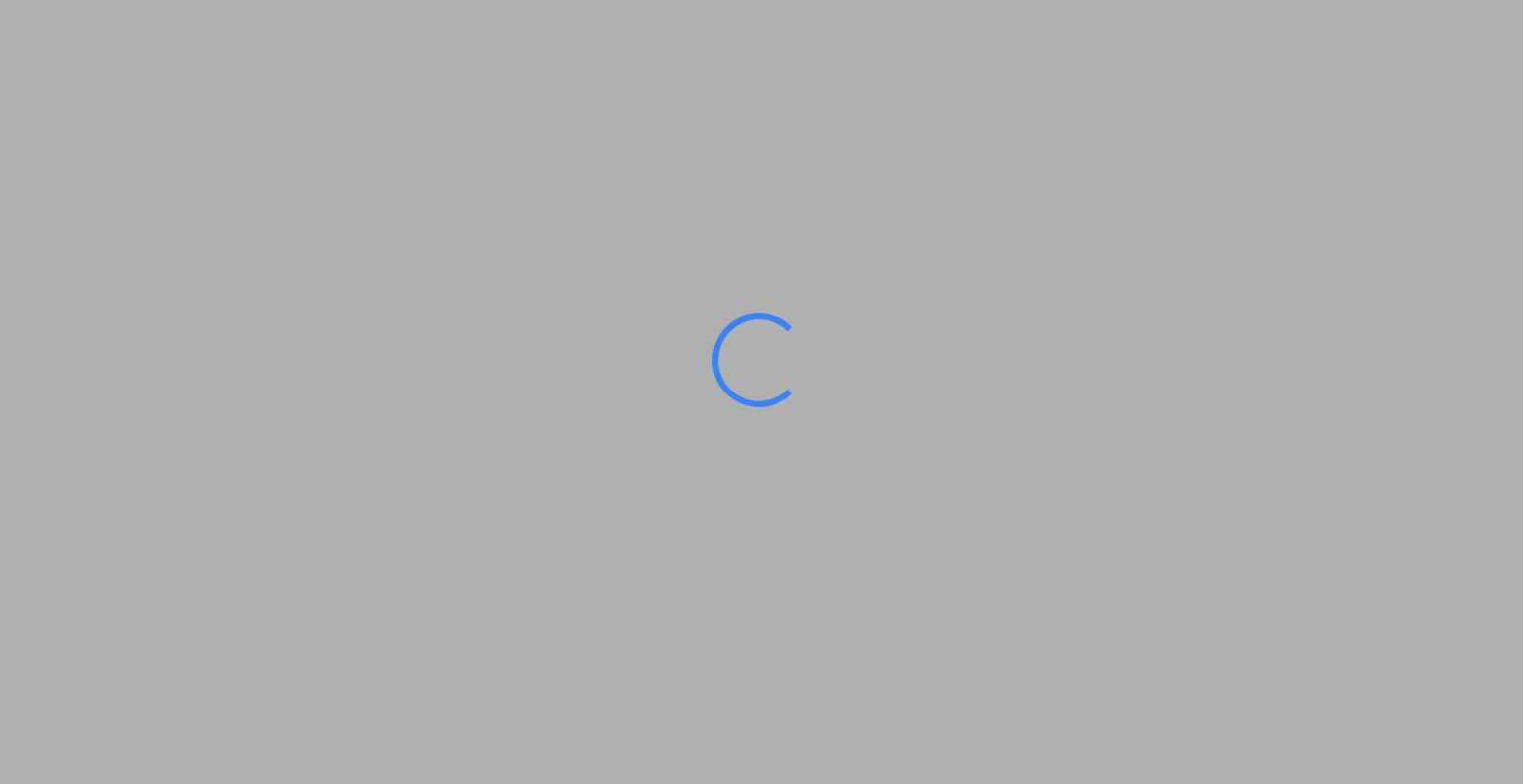 scroll, scrollTop: 0, scrollLeft: 0, axis: both 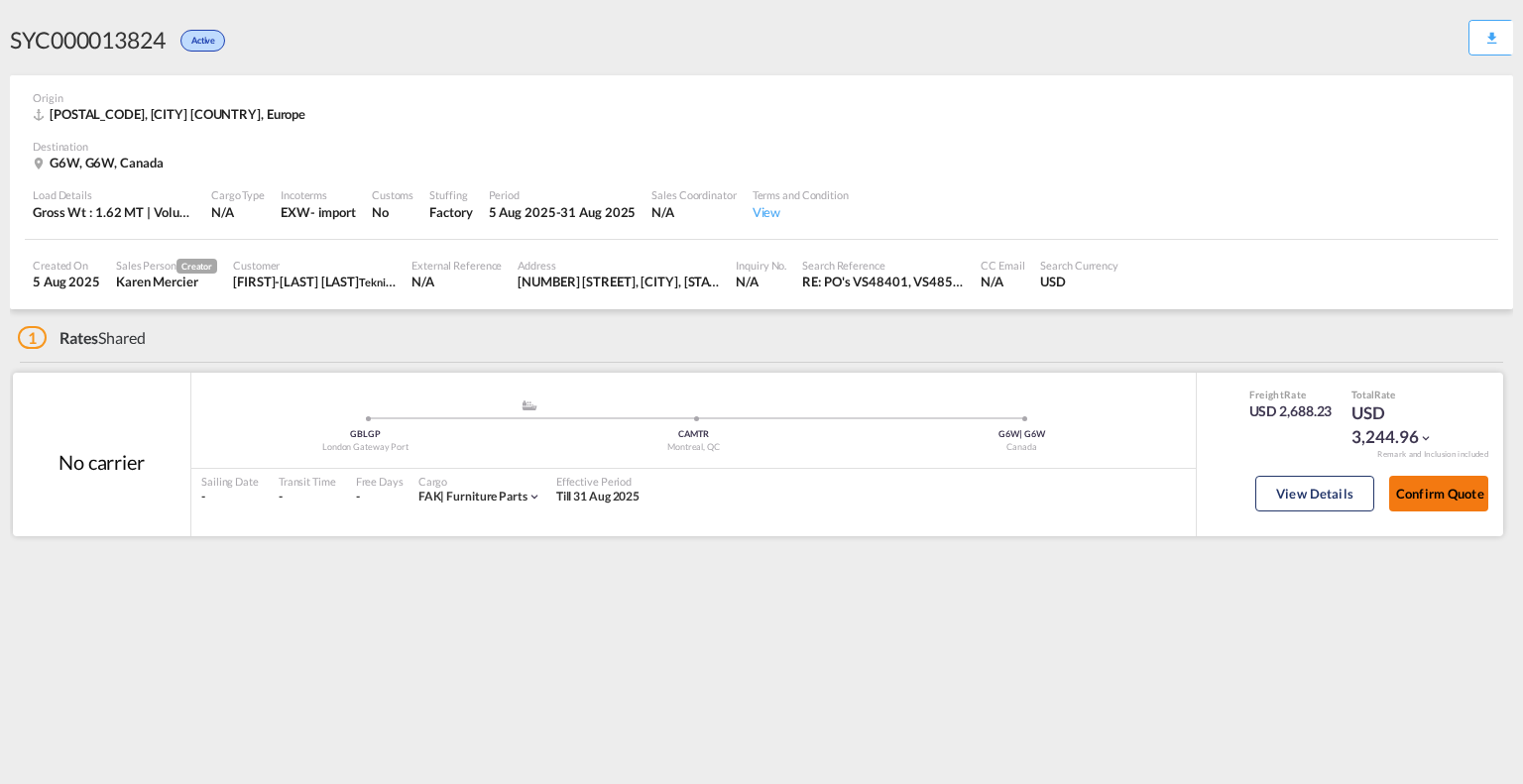 click on "Confirm Quote" at bounding box center [1439, 494] 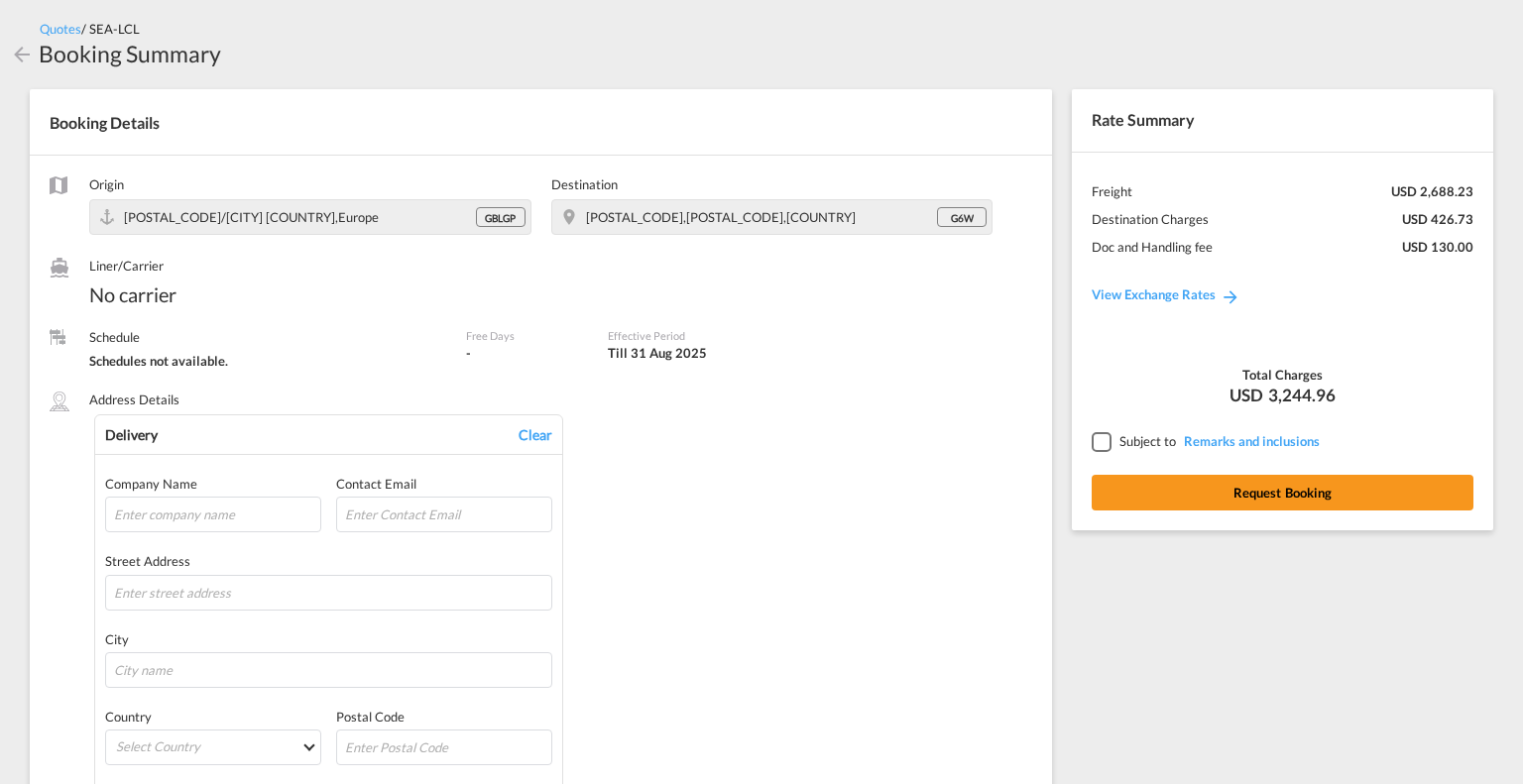 click on "Booking Details
Origin
[POSTAL_CODE]/[CITY] [COUNTRY],Europe
GBLGP Destination
[POSTAL_CODE],[POSTAL_CODE],[COUNTRY]
Liner/Carrier   No carrier
Schedule Schedules not available. Free Days
View - Effective Period
Till 31 Aug 2025
Address Details Delivery Clear Company Name Contact Email Street Address City Country Select Country Postal Code
Delivery Reference
Transportation
Delivery Haulage
-
Delivery Transporter
-
Gross Weight 1.62 MT Volumetric Weight 2.23 CBM LCL Chargeable Weight 2.23 W/M
Cargo Type
FAK
Commodity
Furniture parts
HS Code
References Add reference details for the shipment
Name Value Remarks Booking Reference
Booking Notes
PO Number
Expected Origin Ready Date
Expected Destination Delivery Date
Parties Involved Details
Parties Involved Details" at bounding box center (535, 985) 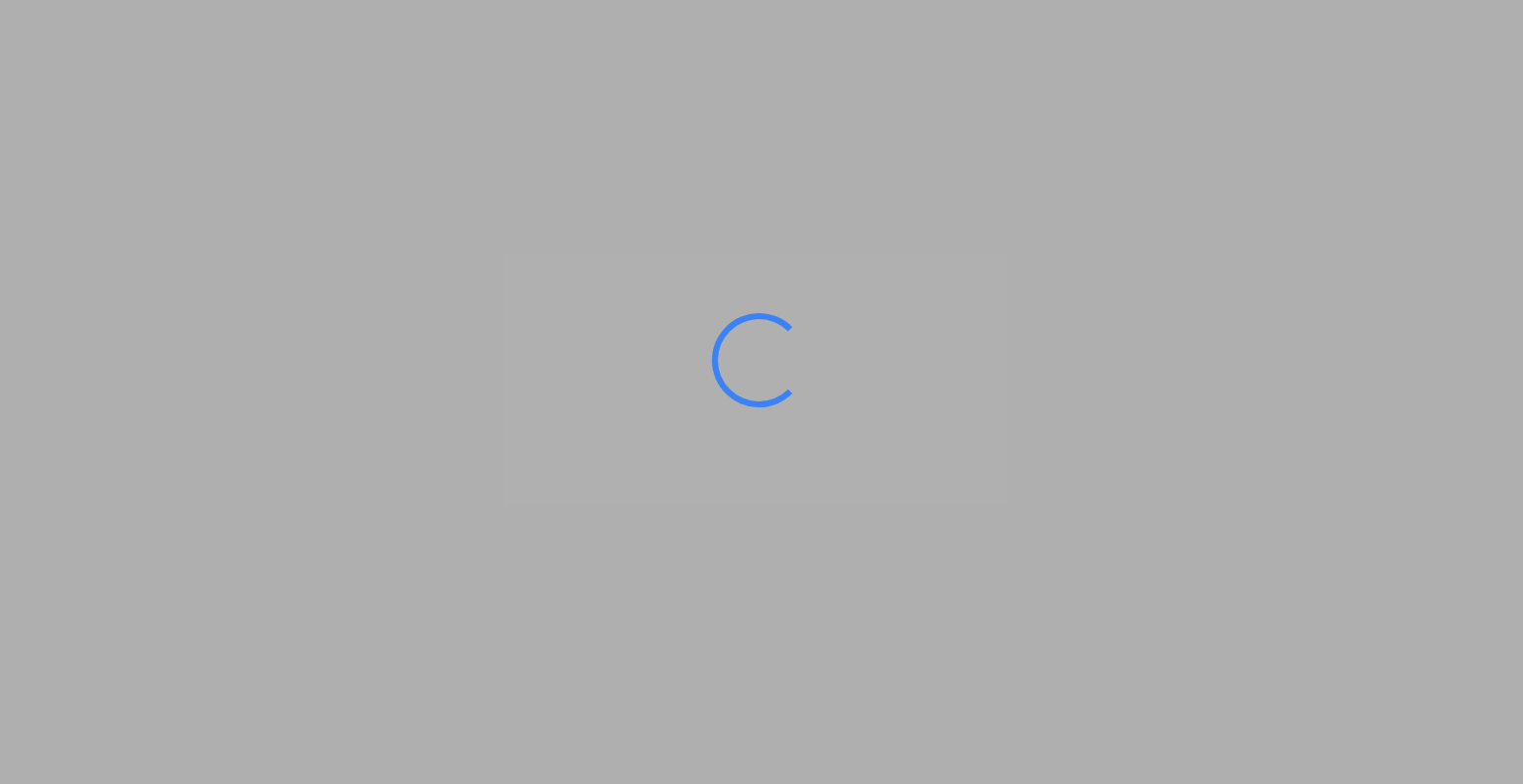 scroll, scrollTop: 0, scrollLeft: 0, axis: both 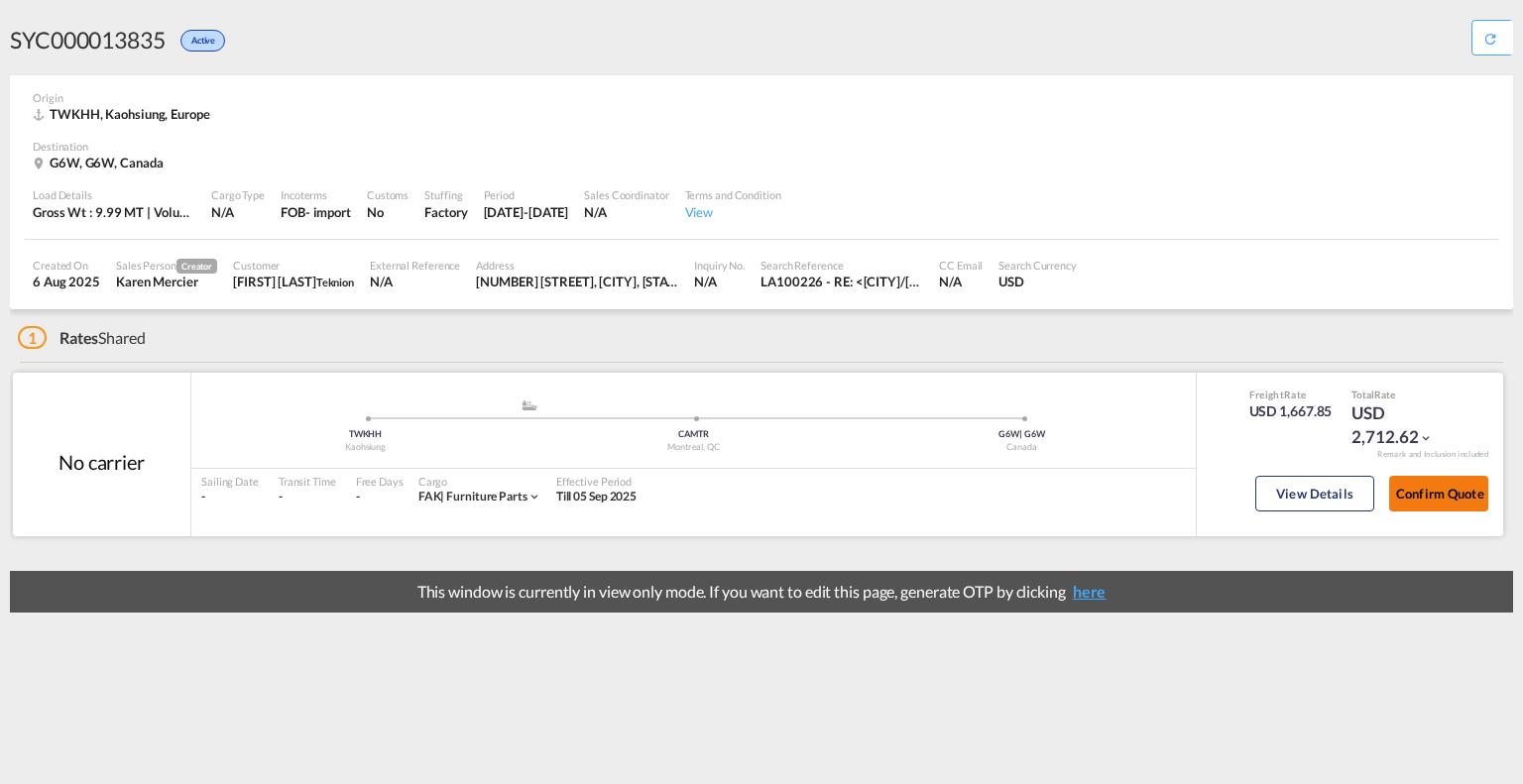 click on "Confirm Quote" at bounding box center [1439, 494] 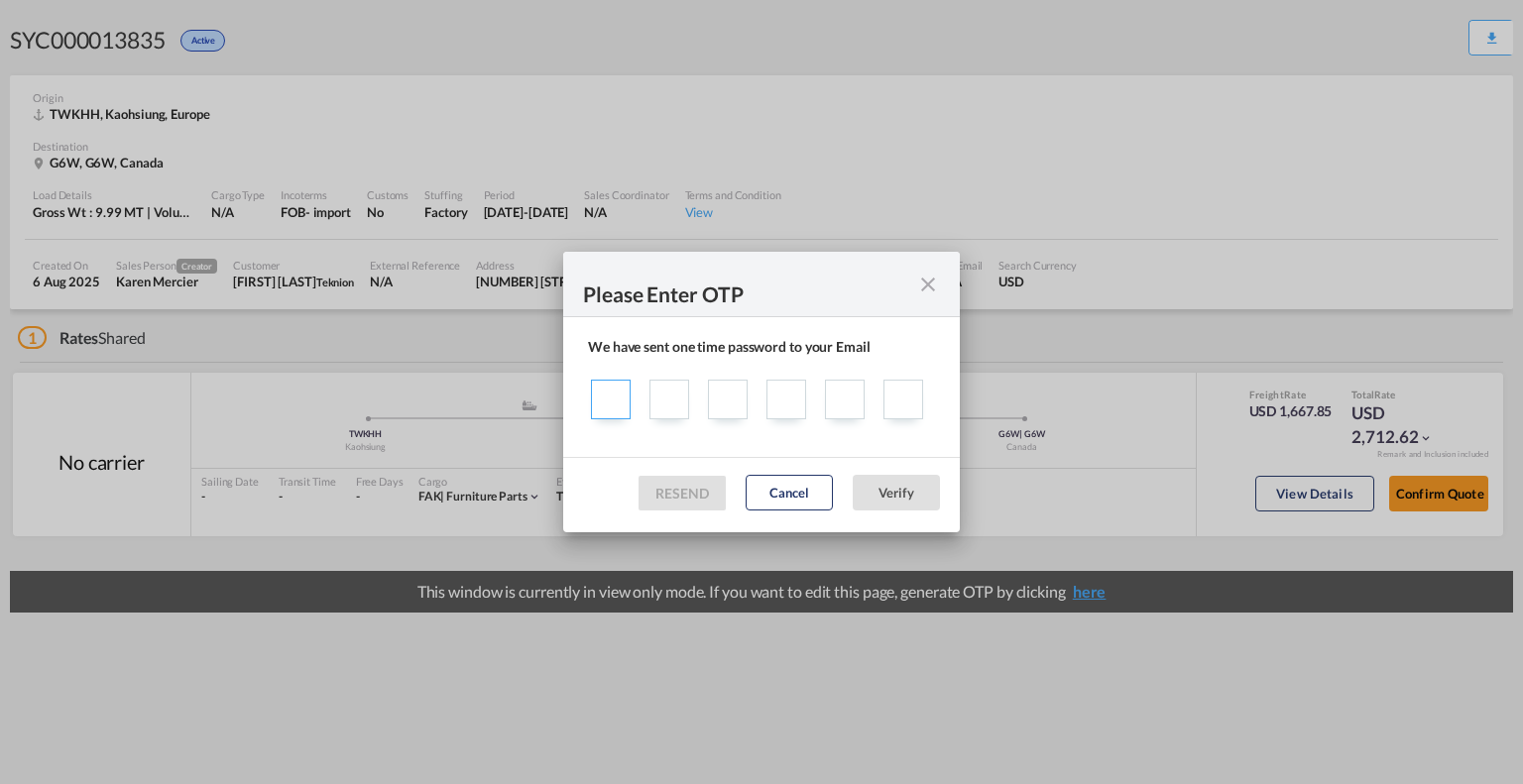 click at bounding box center [611, 399] 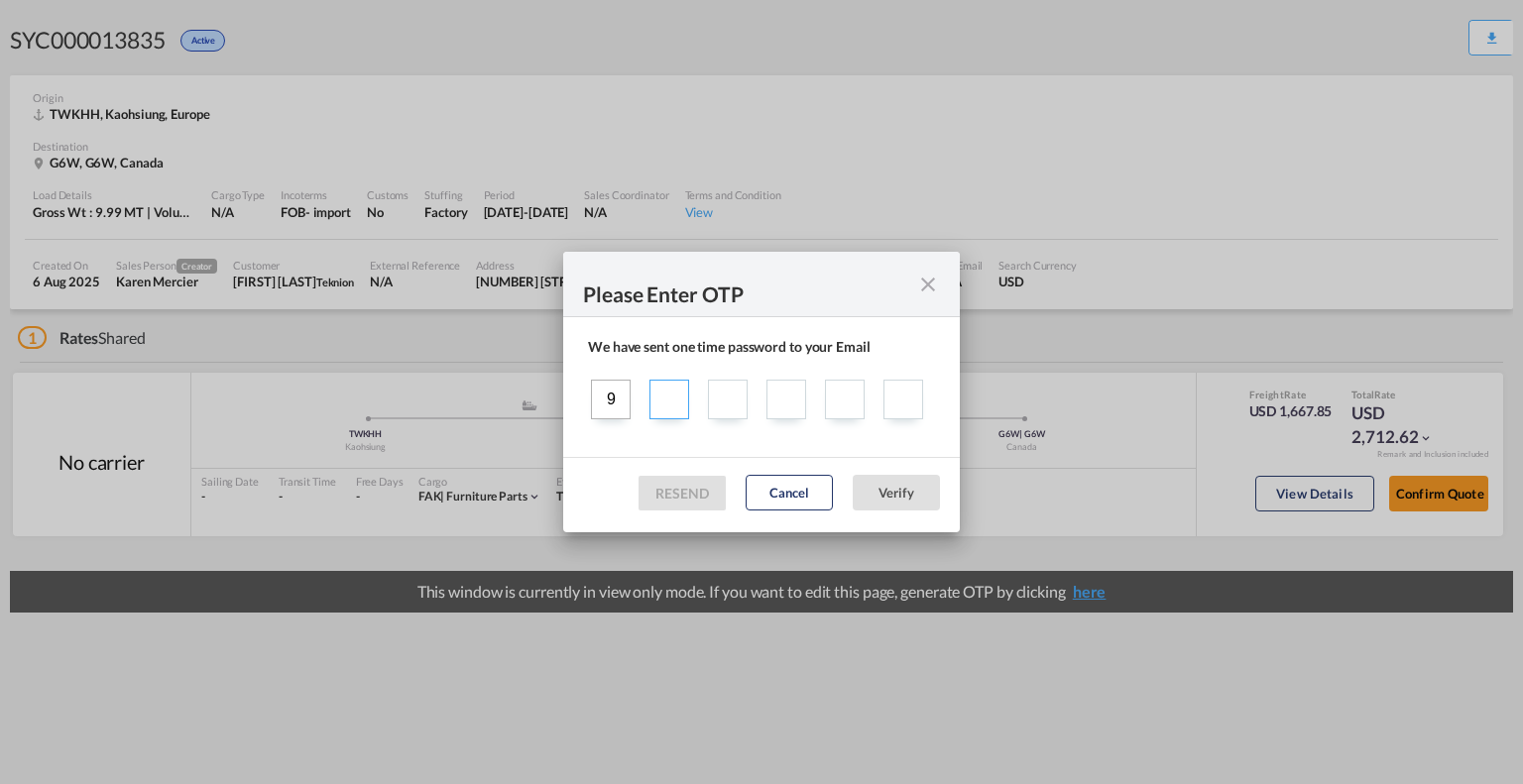 type on "0" 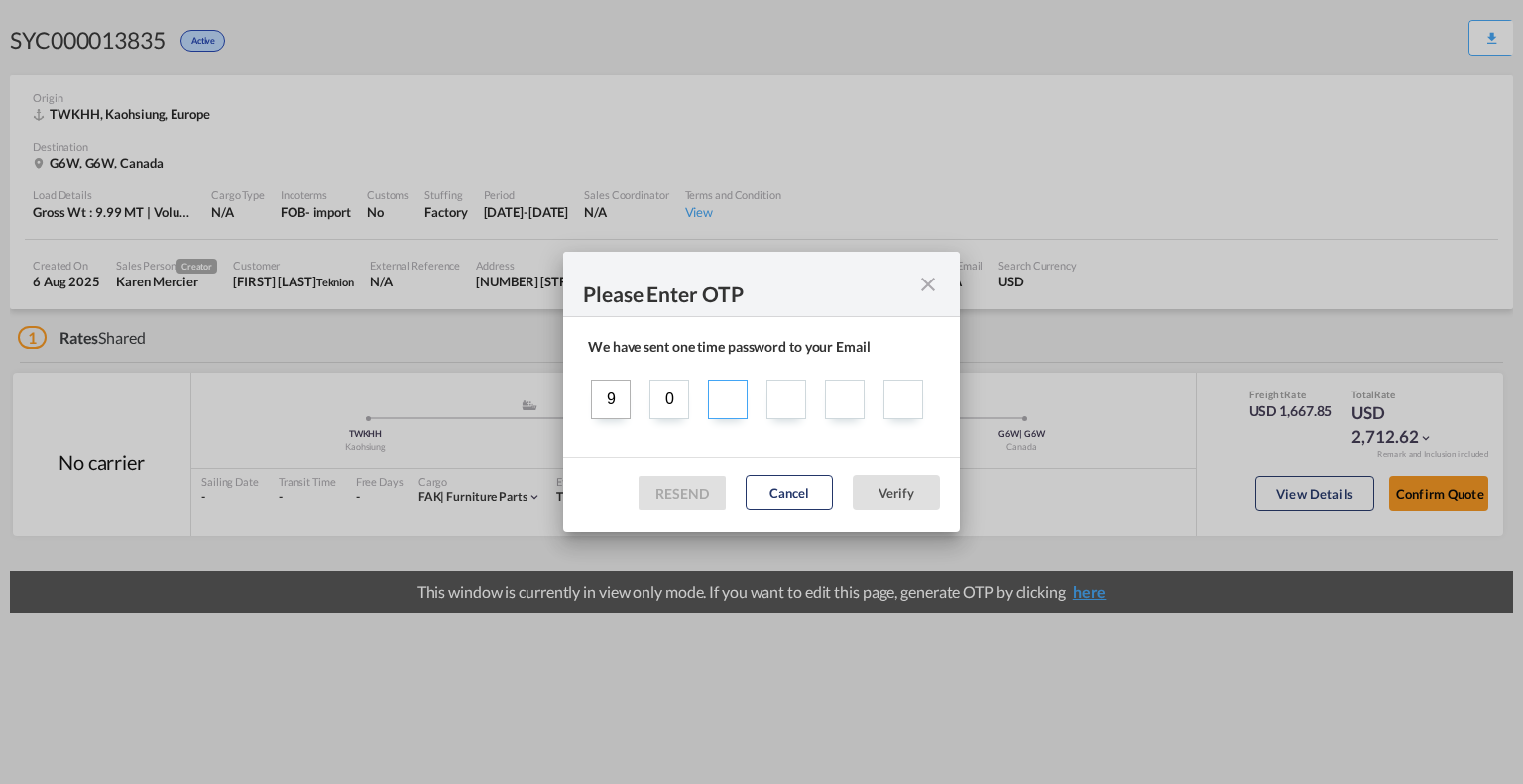 type on "0" 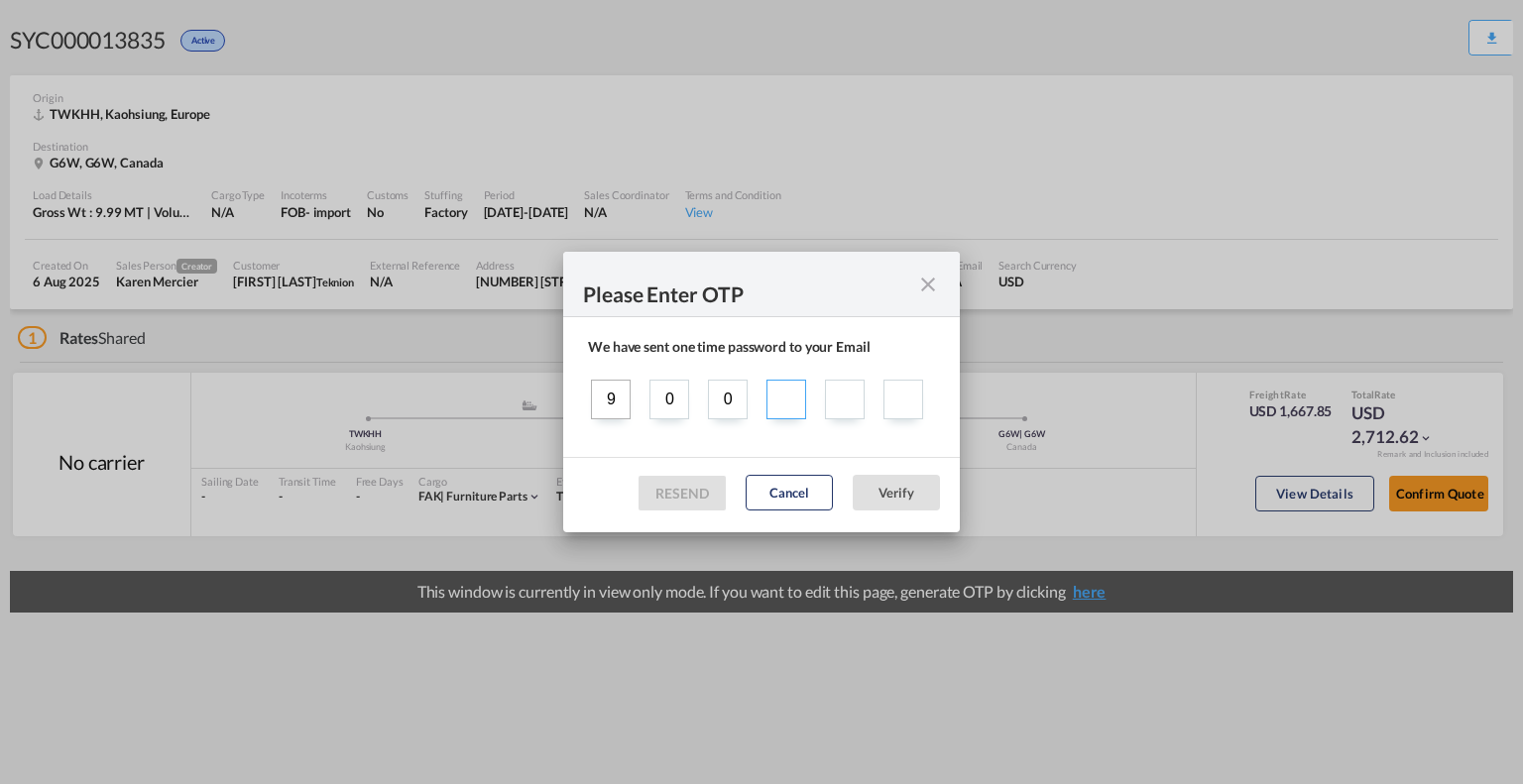 type on "5" 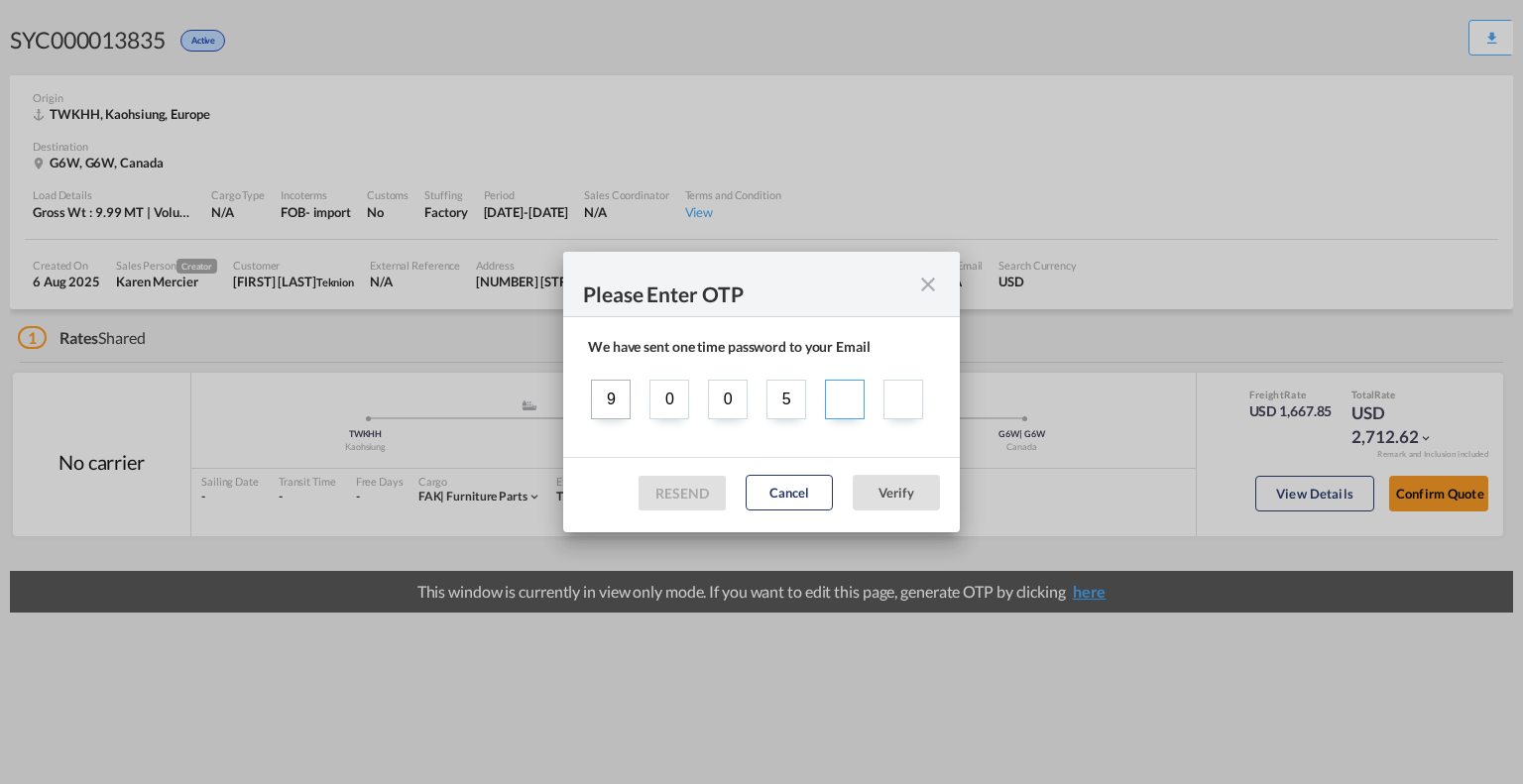 type on "6" 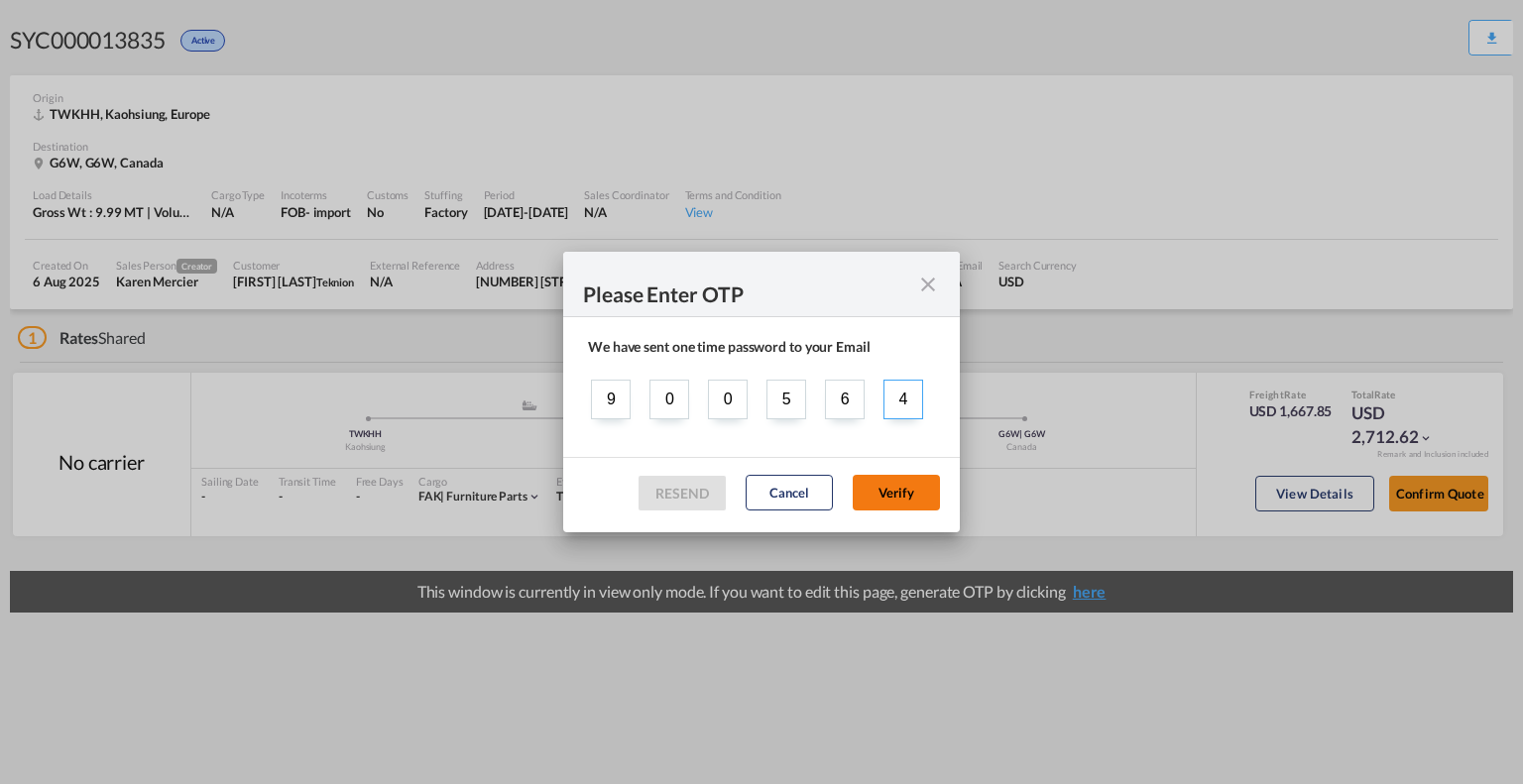 type on "4" 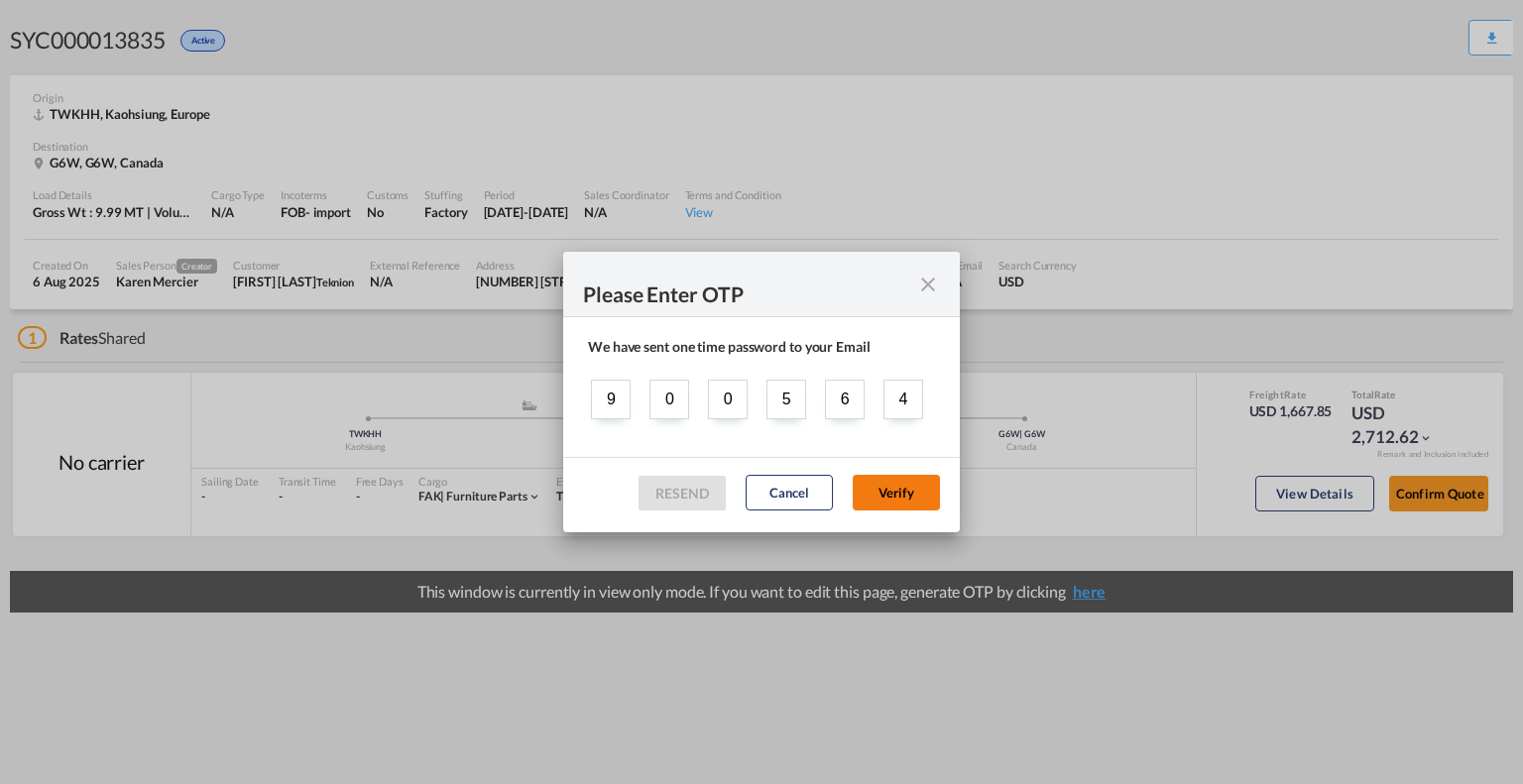 click on "Verify" 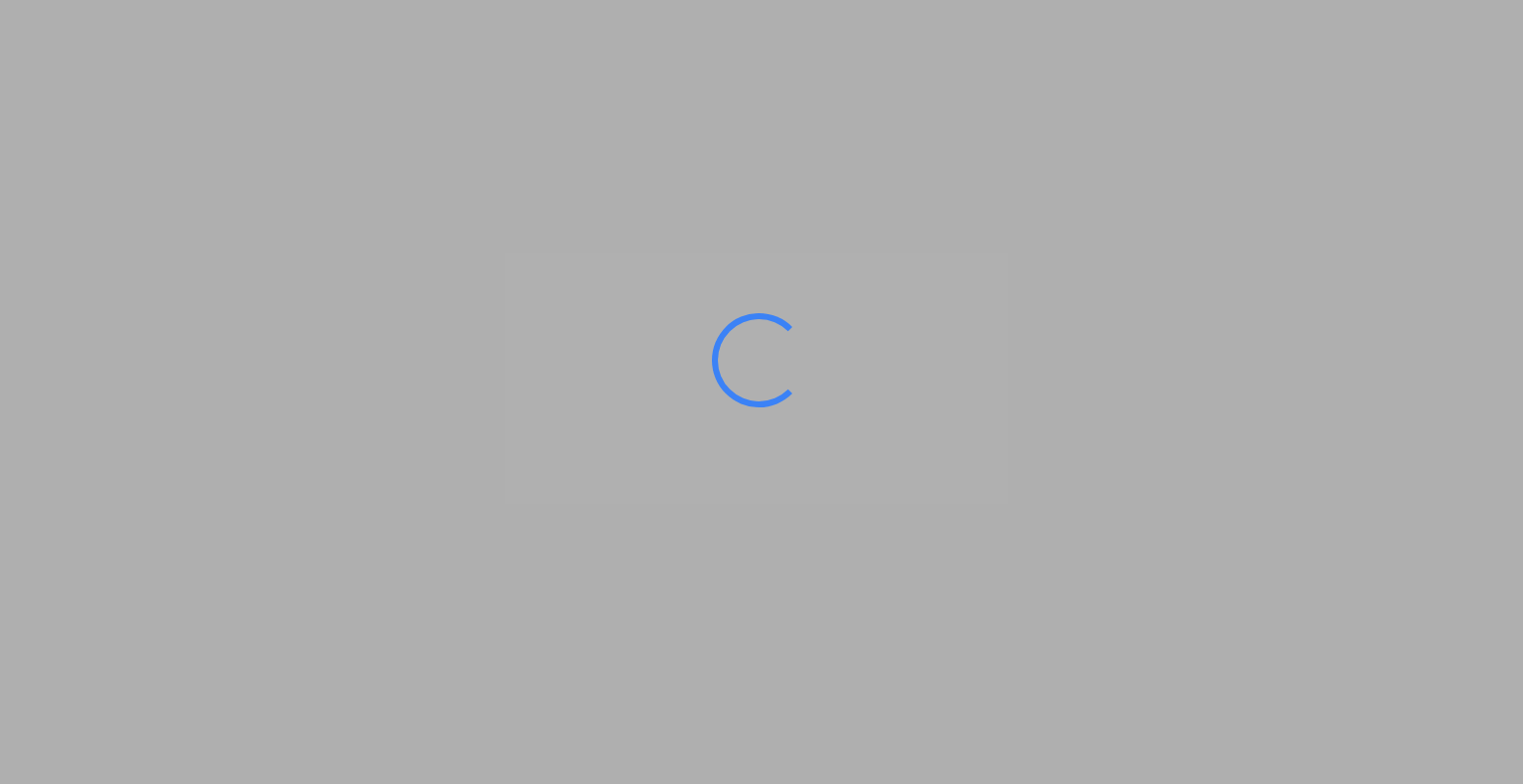 scroll, scrollTop: 0, scrollLeft: 0, axis: both 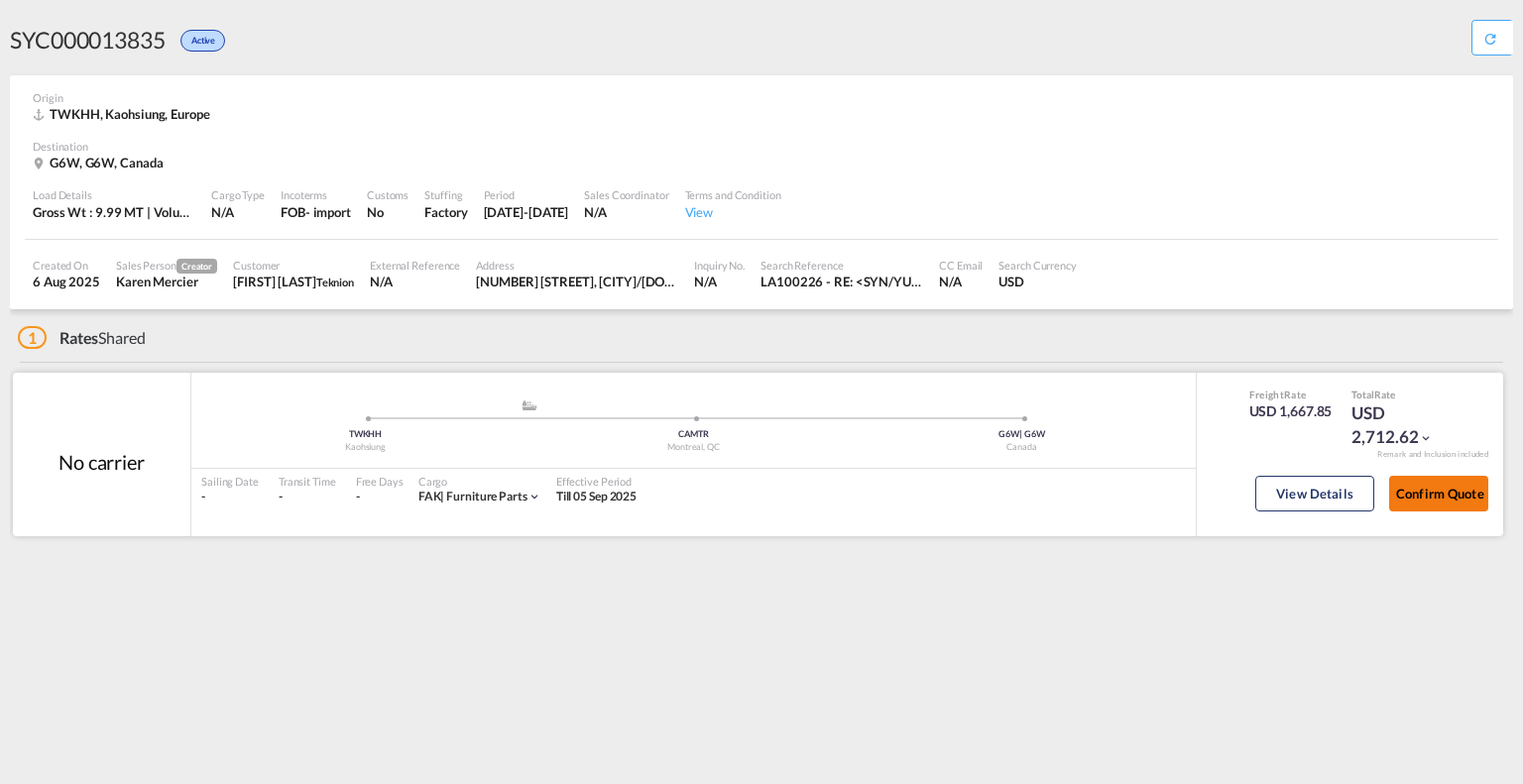 click on "Confirm Quote" at bounding box center (1439, 494) 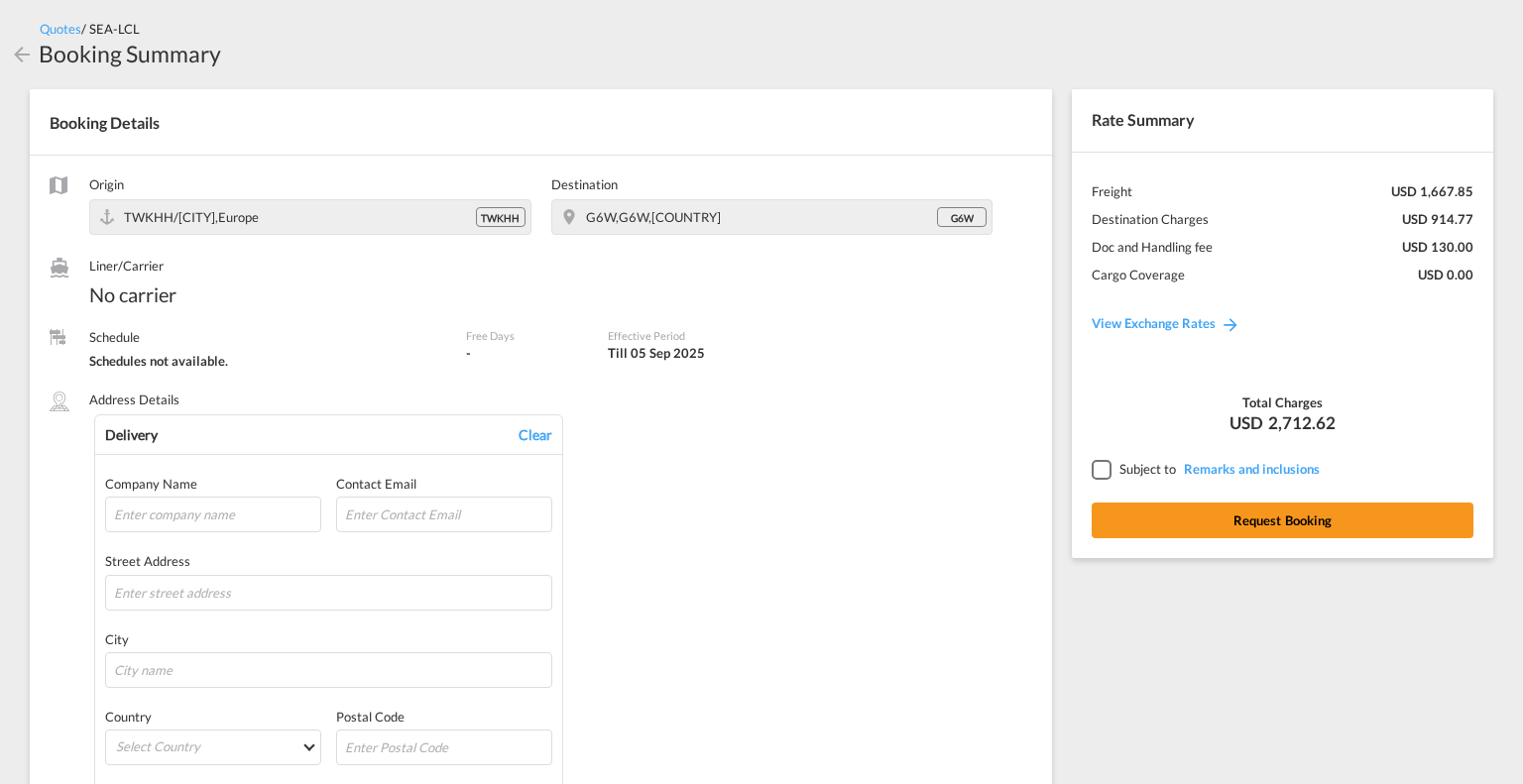 click at bounding box center (1101, 469) 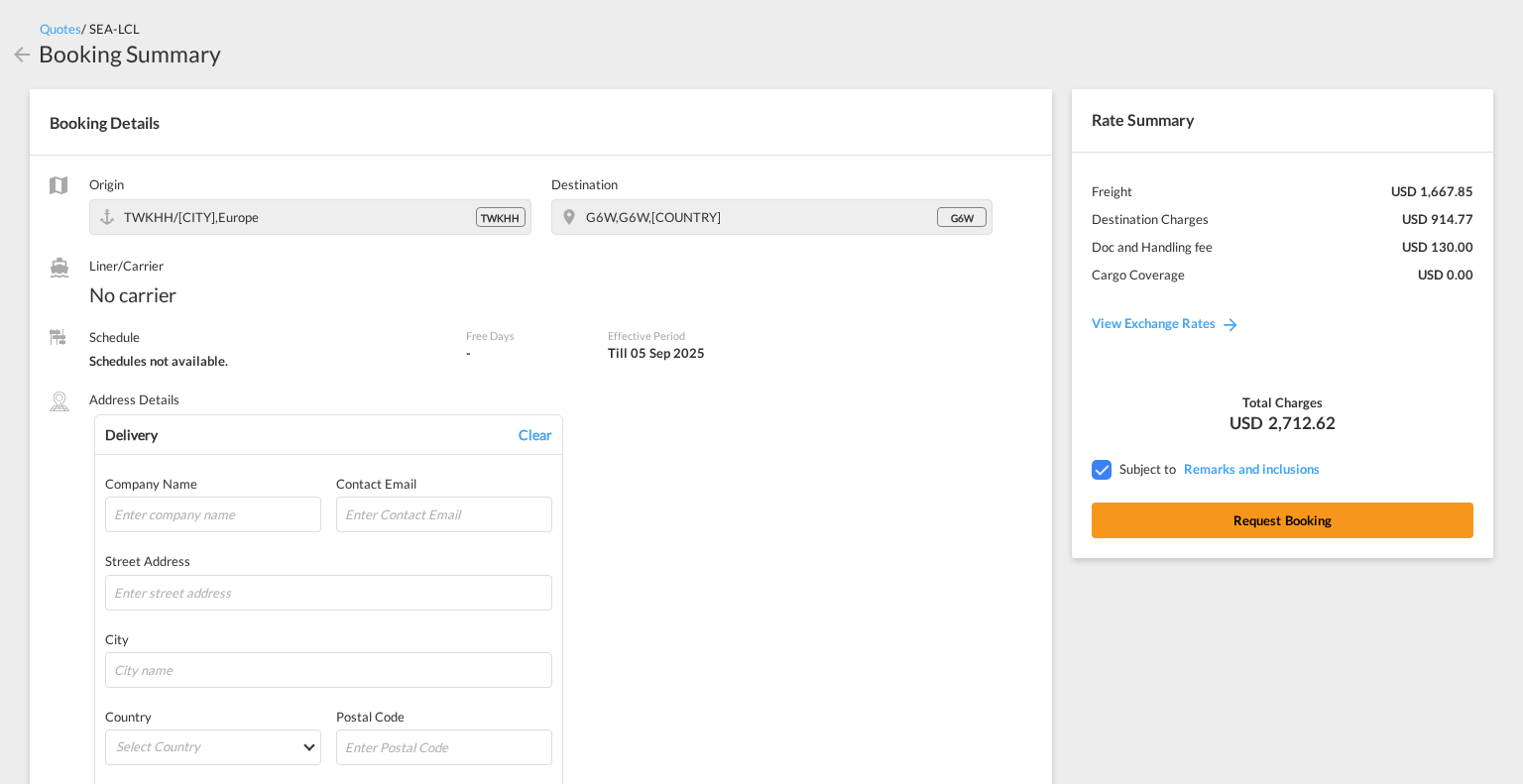 click at bounding box center [1101, 469] 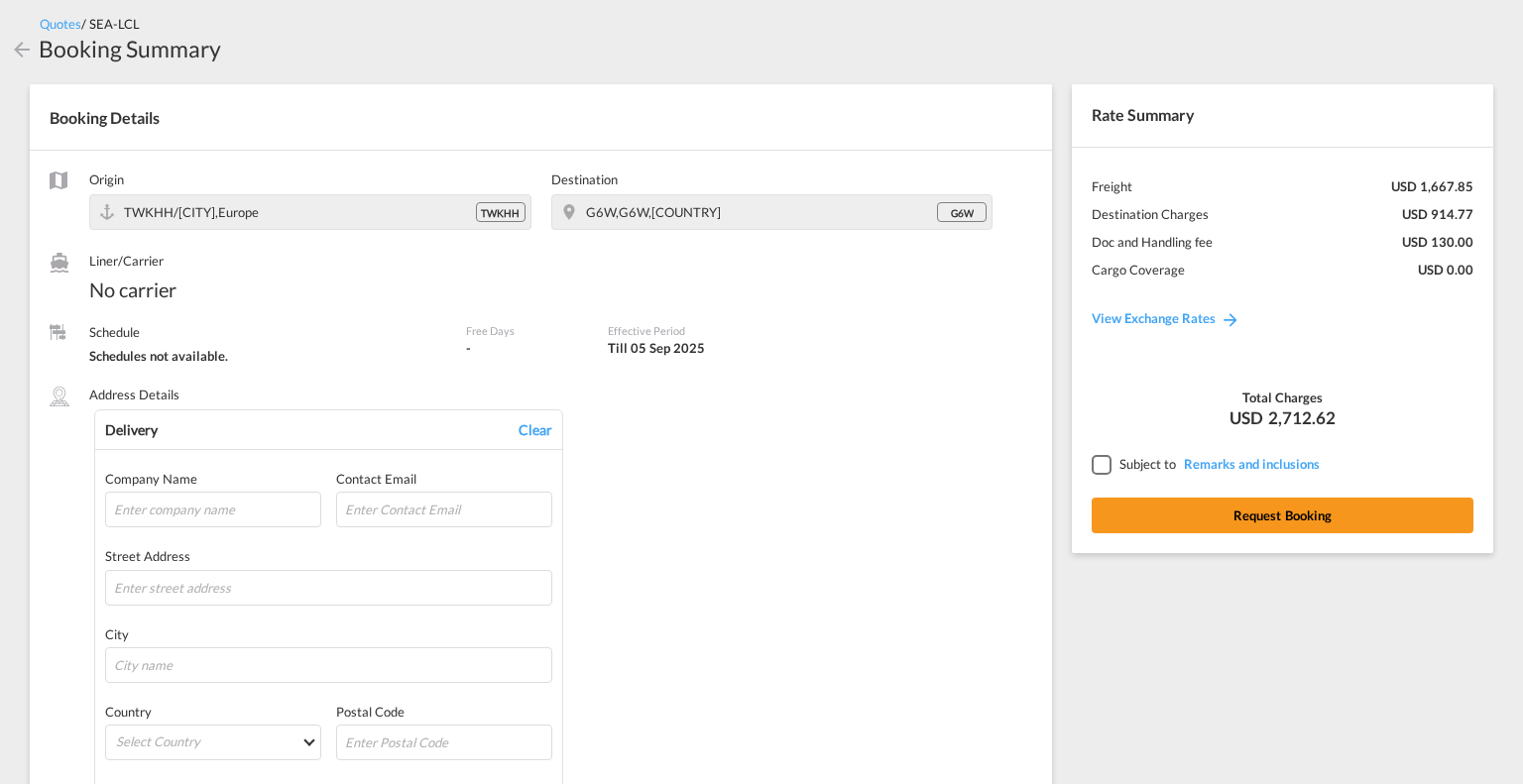 scroll, scrollTop: 0, scrollLeft: 0, axis: both 